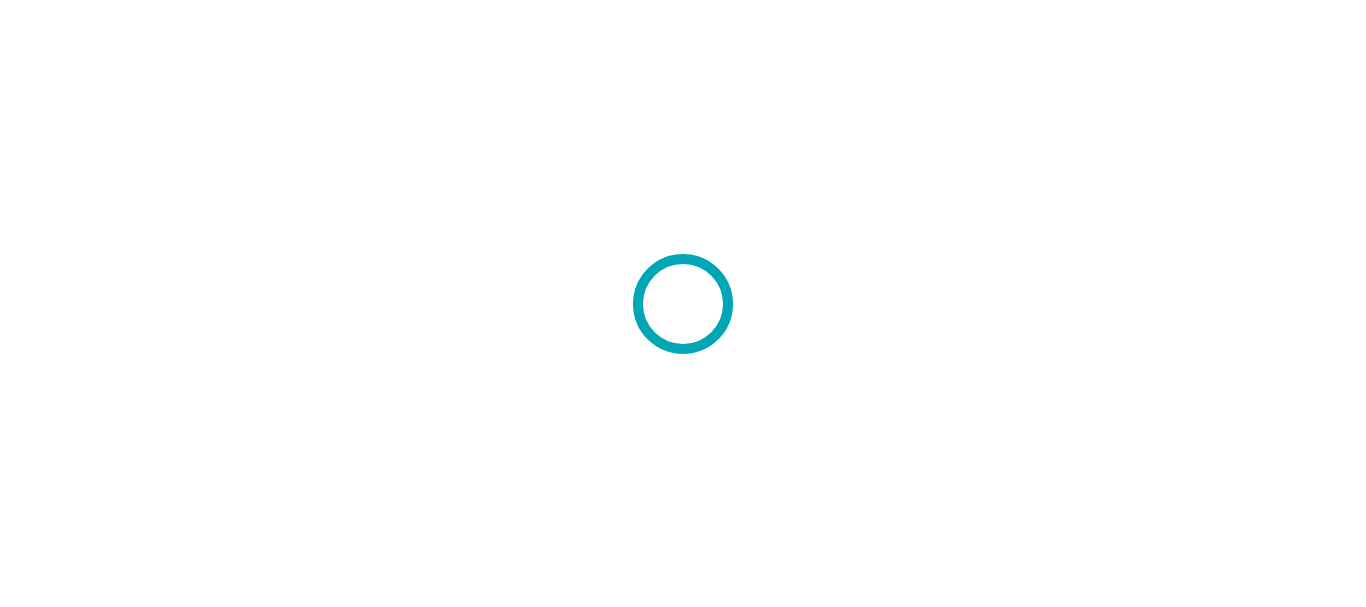 scroll, scrollTop: 0, scrollLeft: 0, axis: both 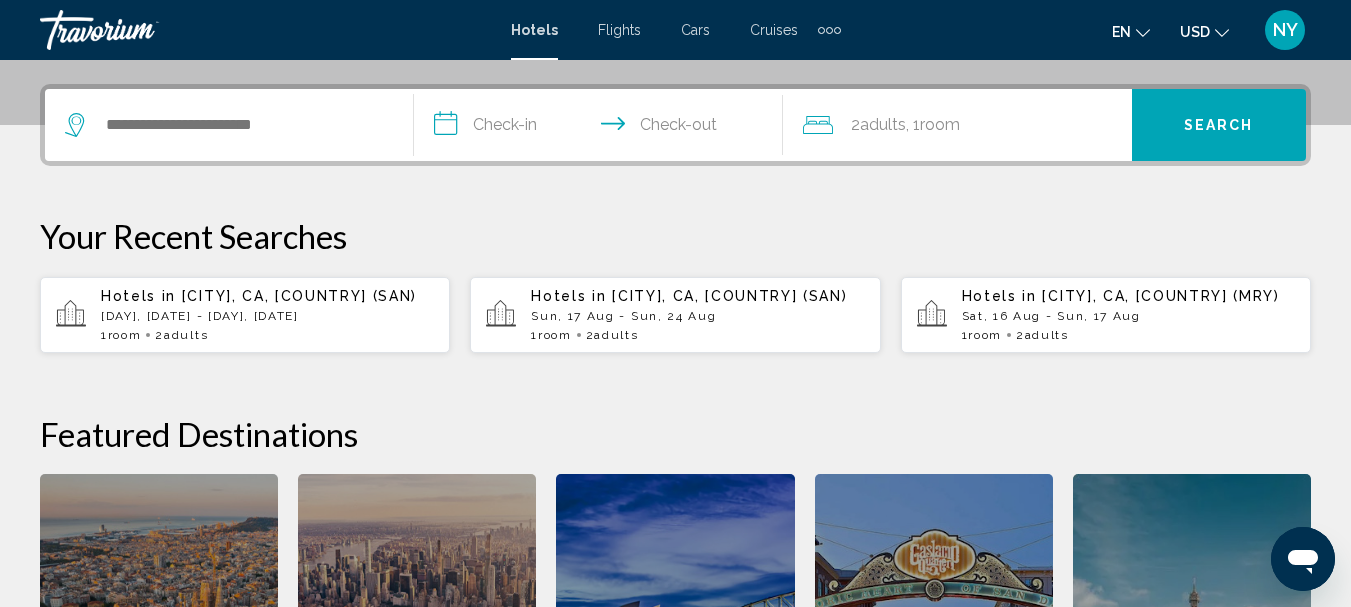 click at bounding box center [229, 125] 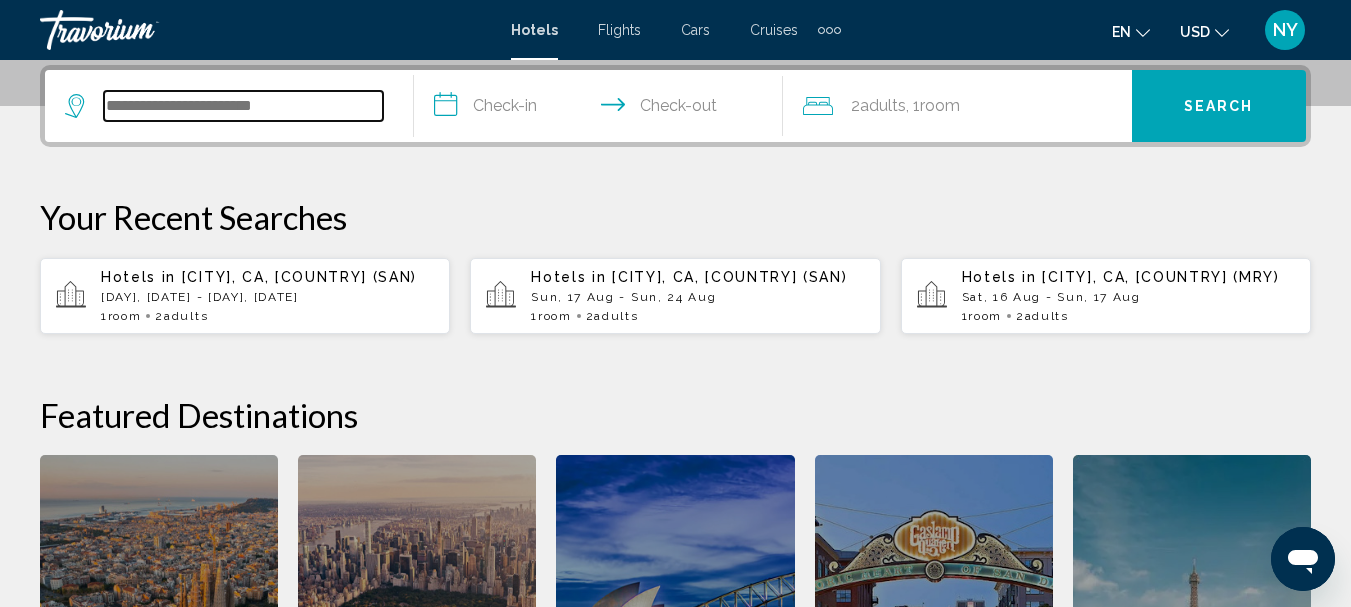 click at bounding box center (243, 106) 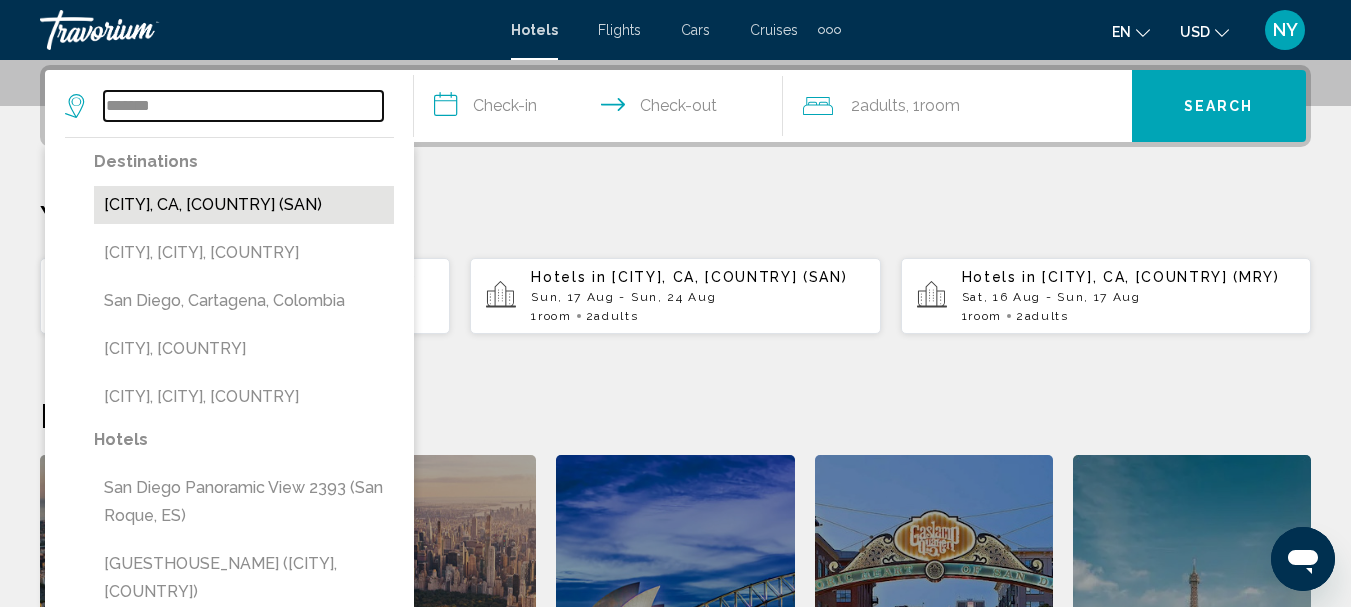 type on "*******" 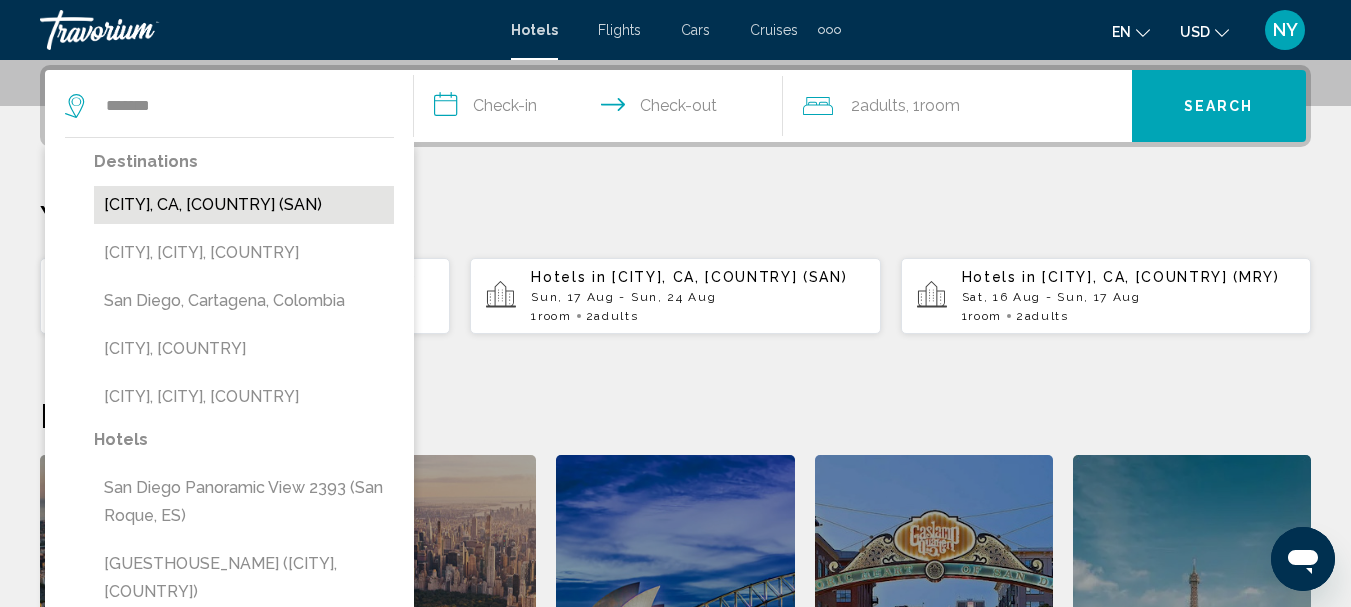 click on "[CITY], CA, [COUNTRY] (SAN)" at bounding box center (244, 205) 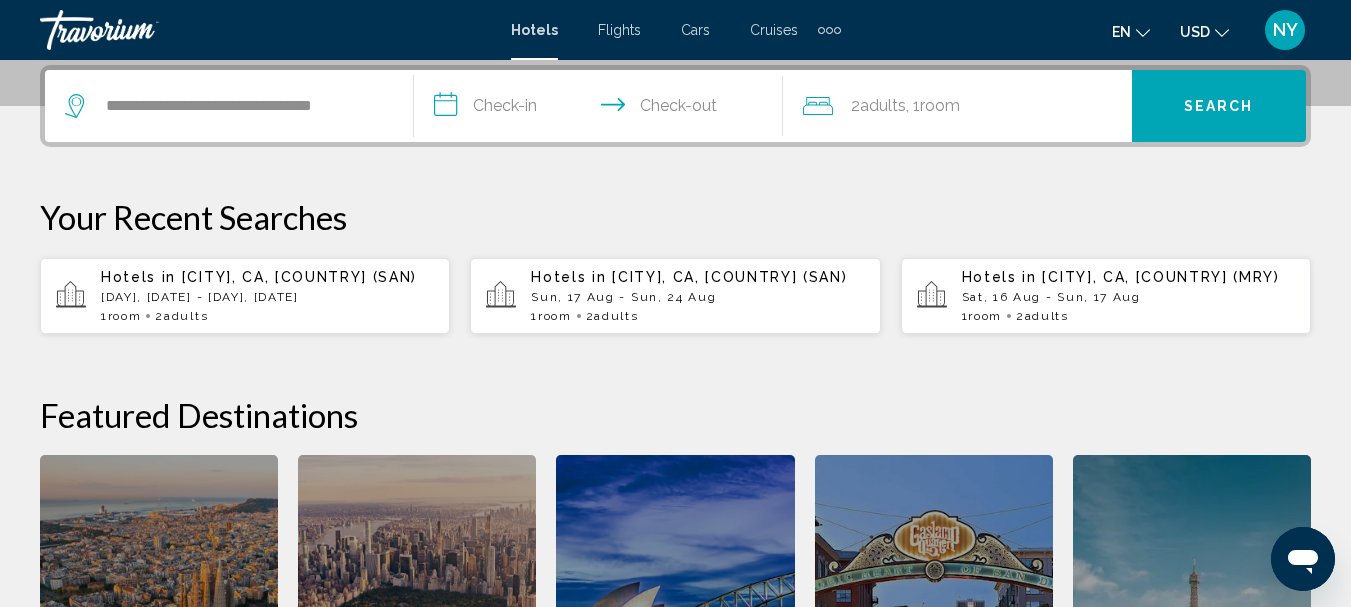 click on "**********" at bounding box center (602, 109) 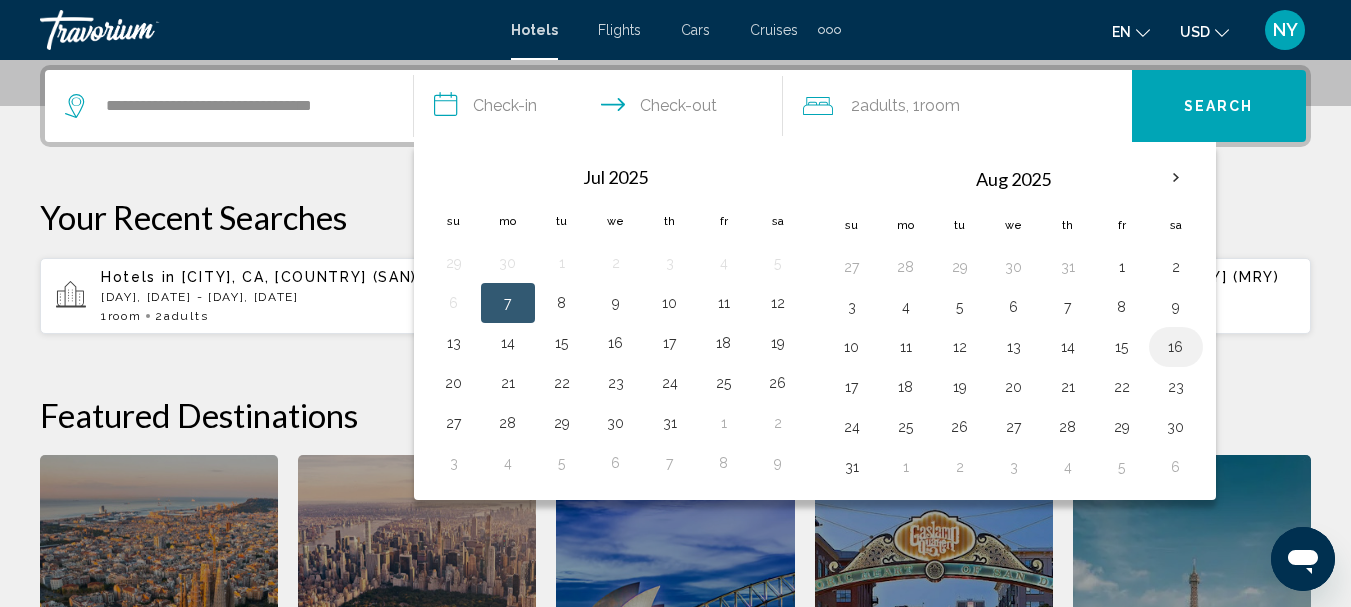 click on "16" at bounding box center (1176, 347) 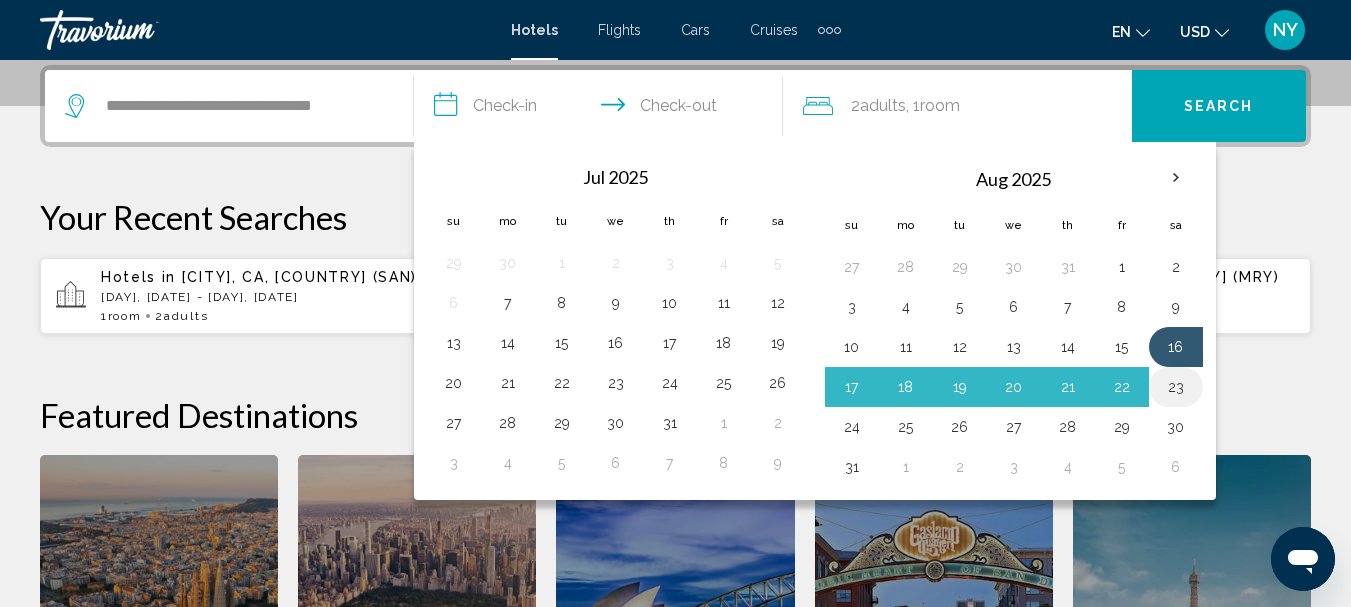 click on "23" at bounding box center (1176, 387) 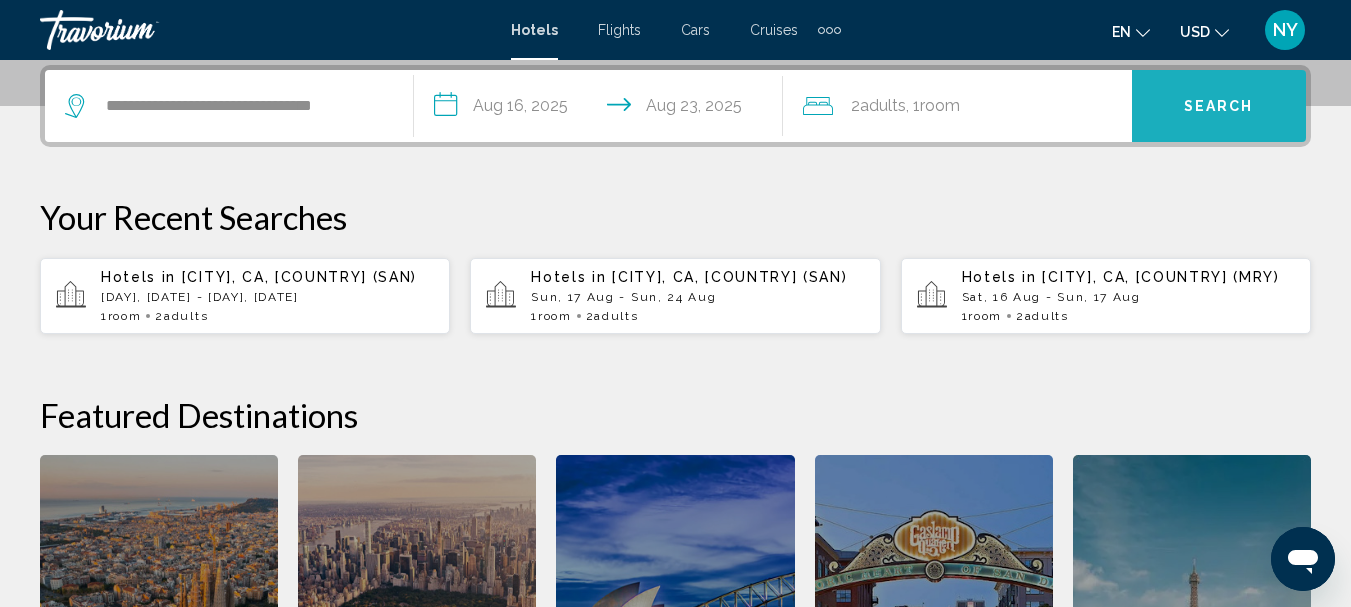 click on "Search" at bounding box center (1219, 107) 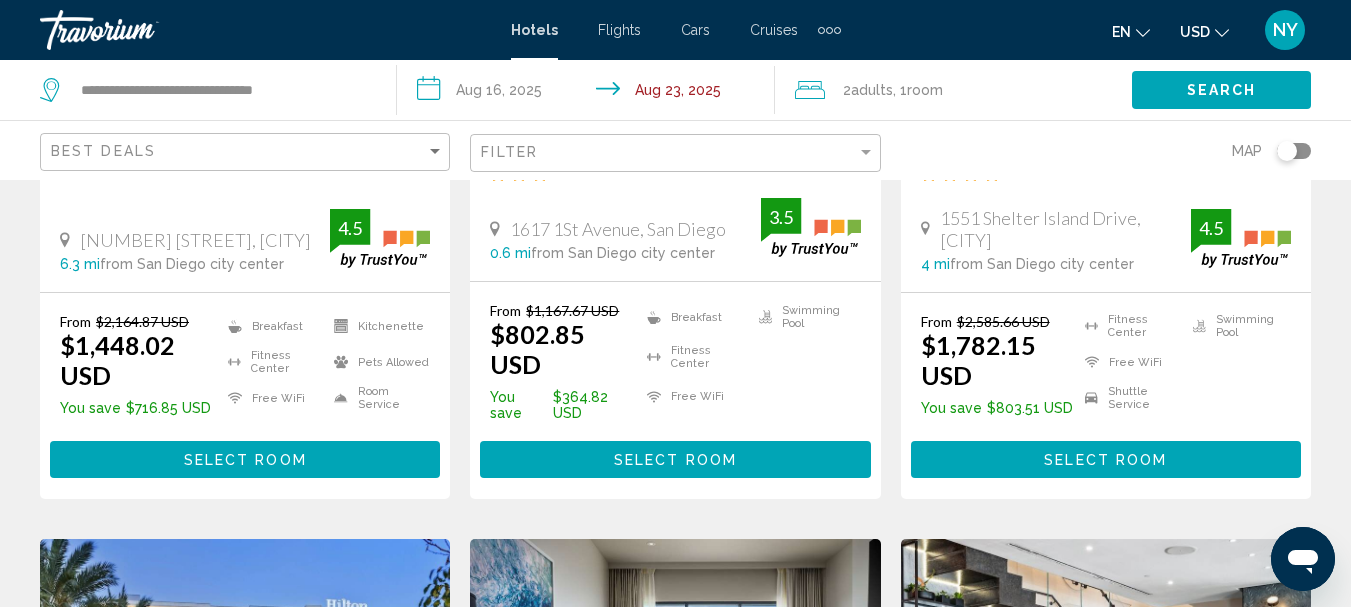 scroll, scrollTop: 0, scrollLeft: 0, axis: both 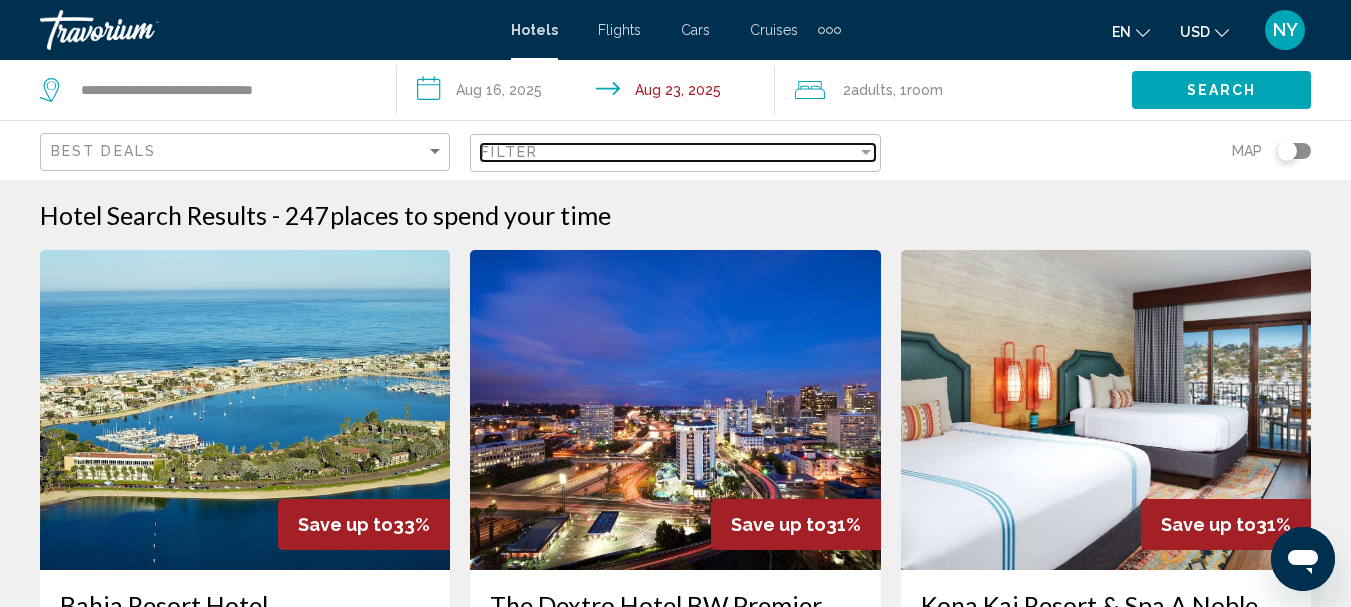 click at bounding box center [866, 152] 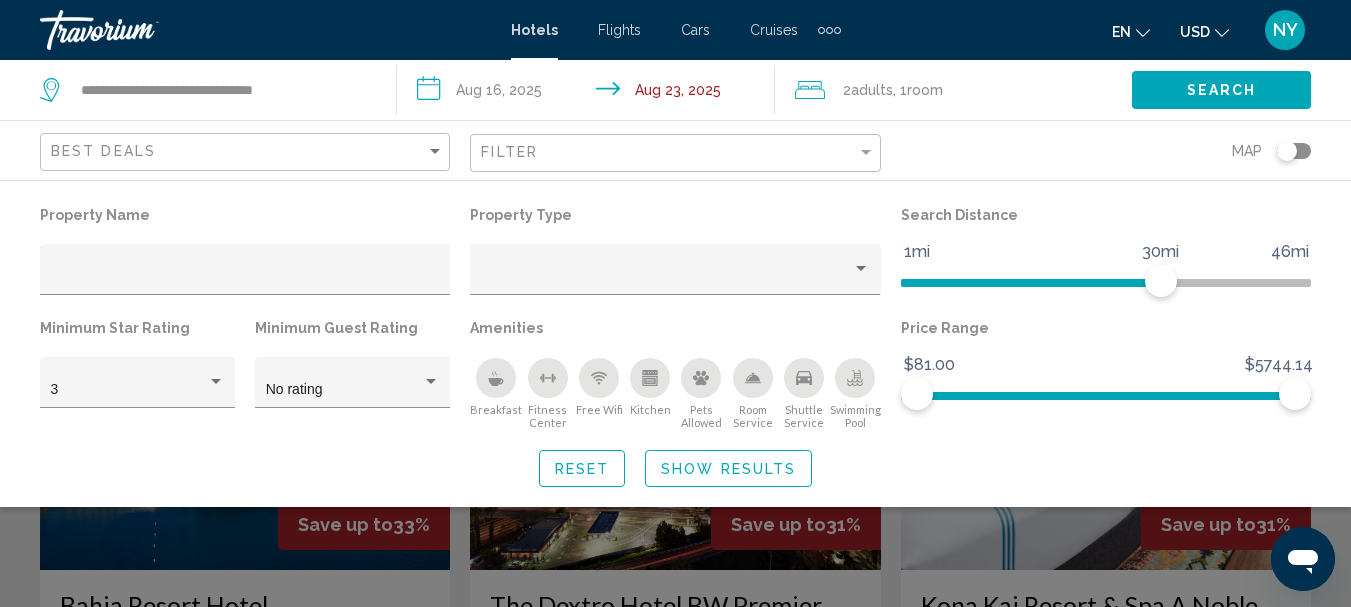 click at bounding box center (650, 381) 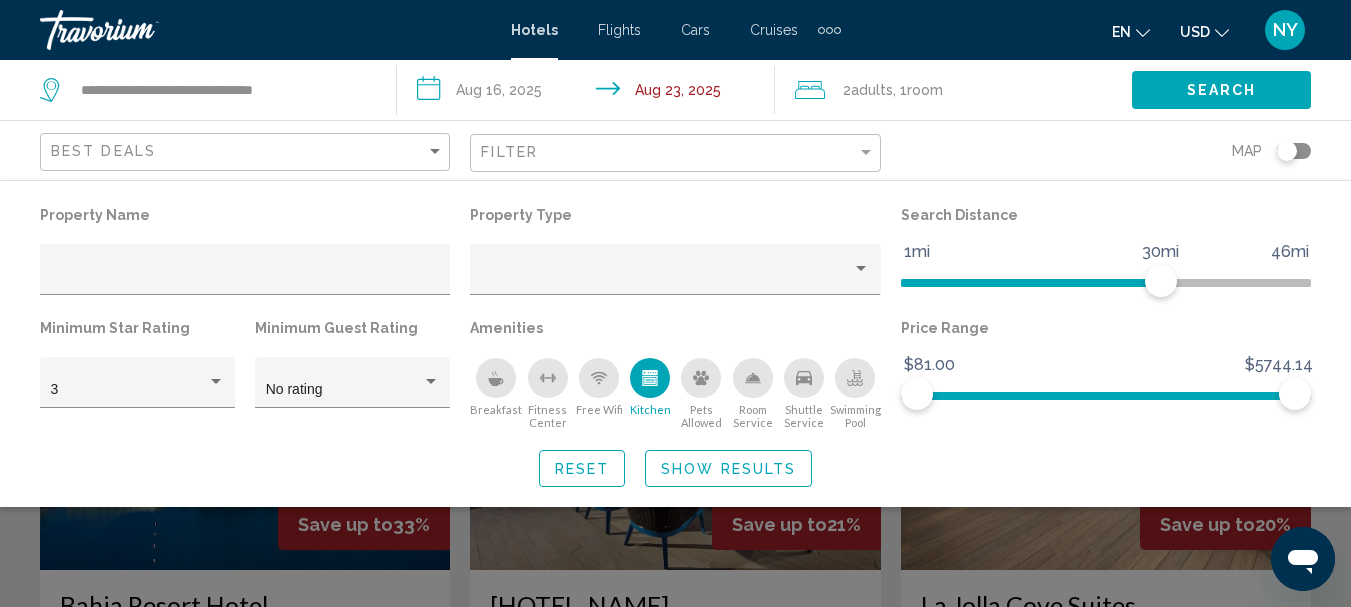 click at bounding box center (650, 372) 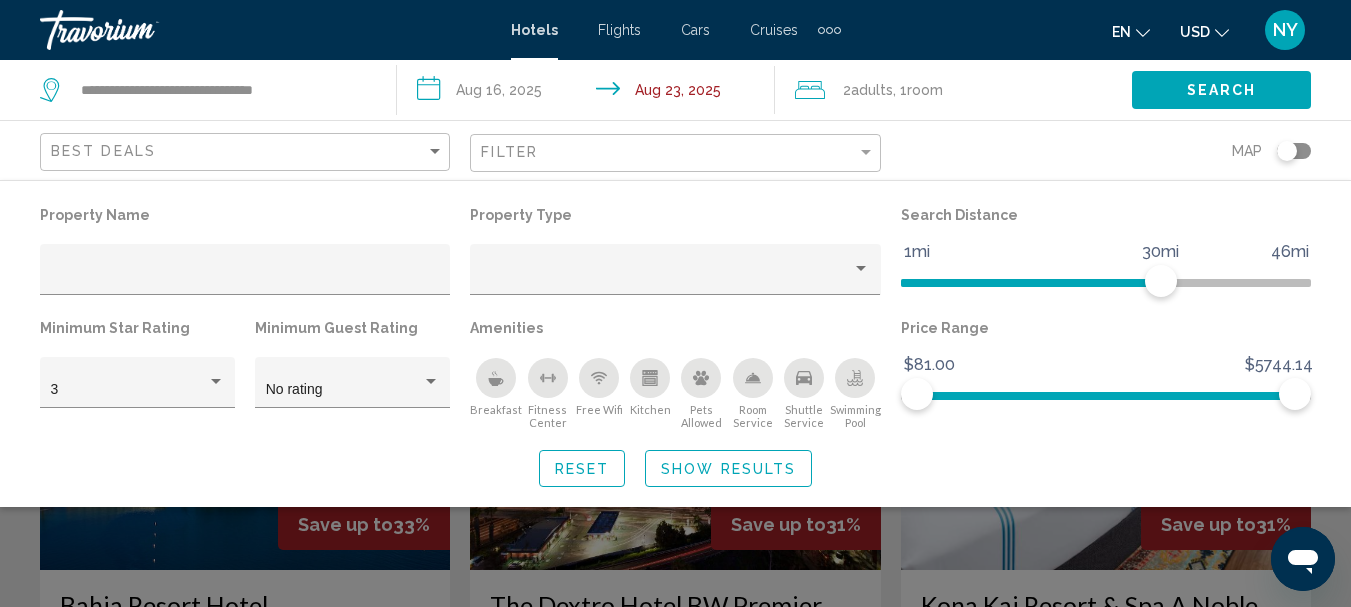 click at bounding box center [496, 378] 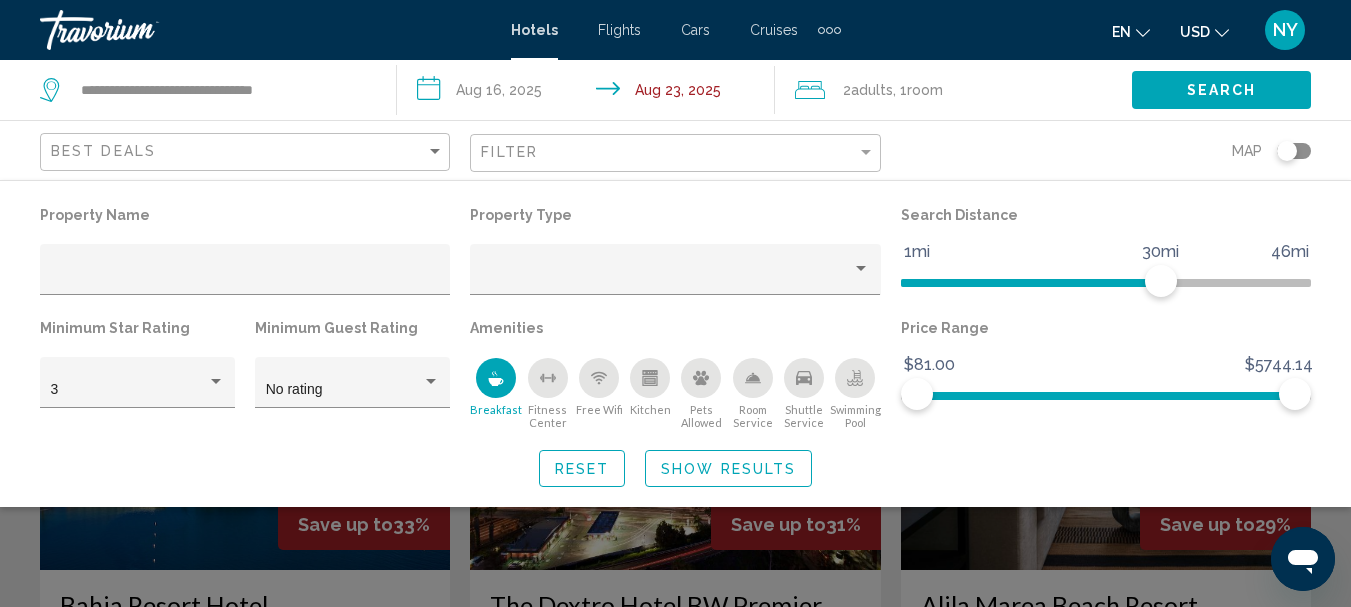 click on "2  Adult Adults , 1  Room rooms" at bounding box center [963, 90] 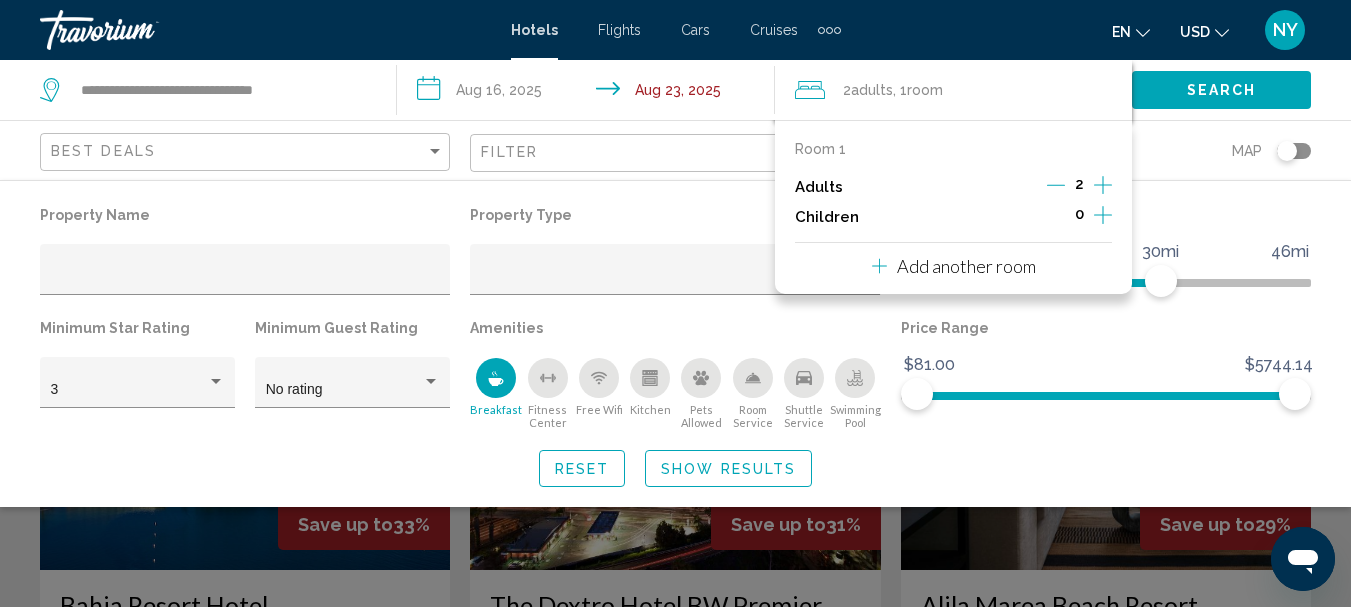 click at bounding box center [1103, 185] 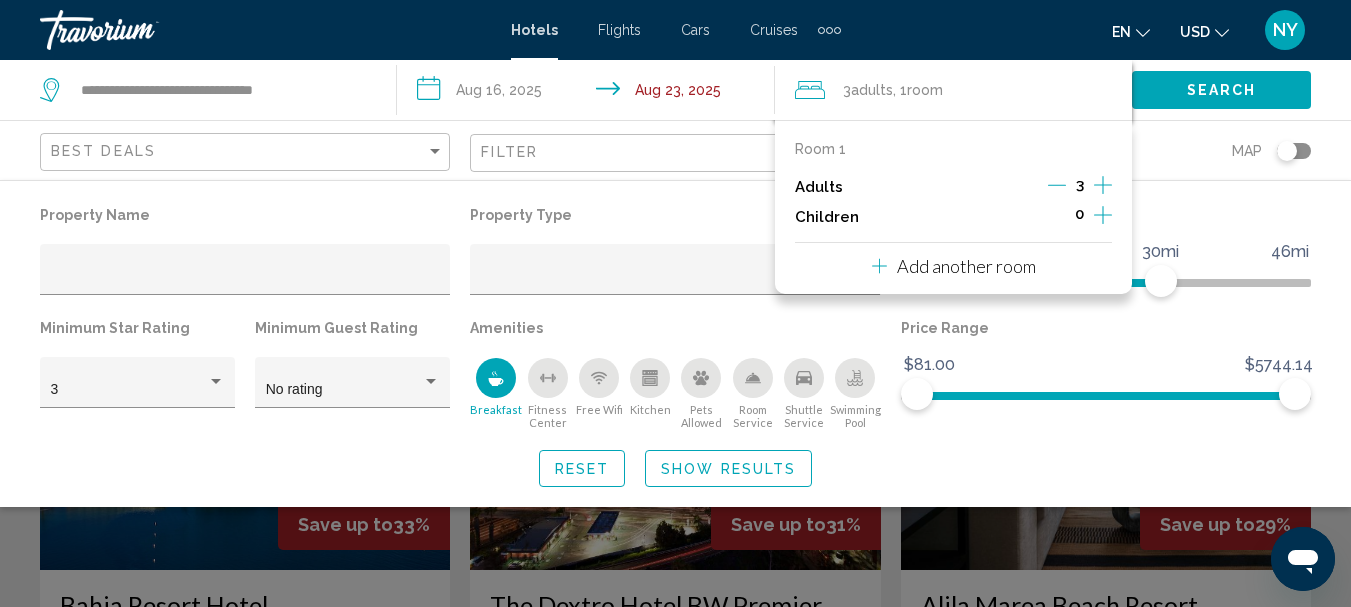 click at bounding box center [1103, 185] 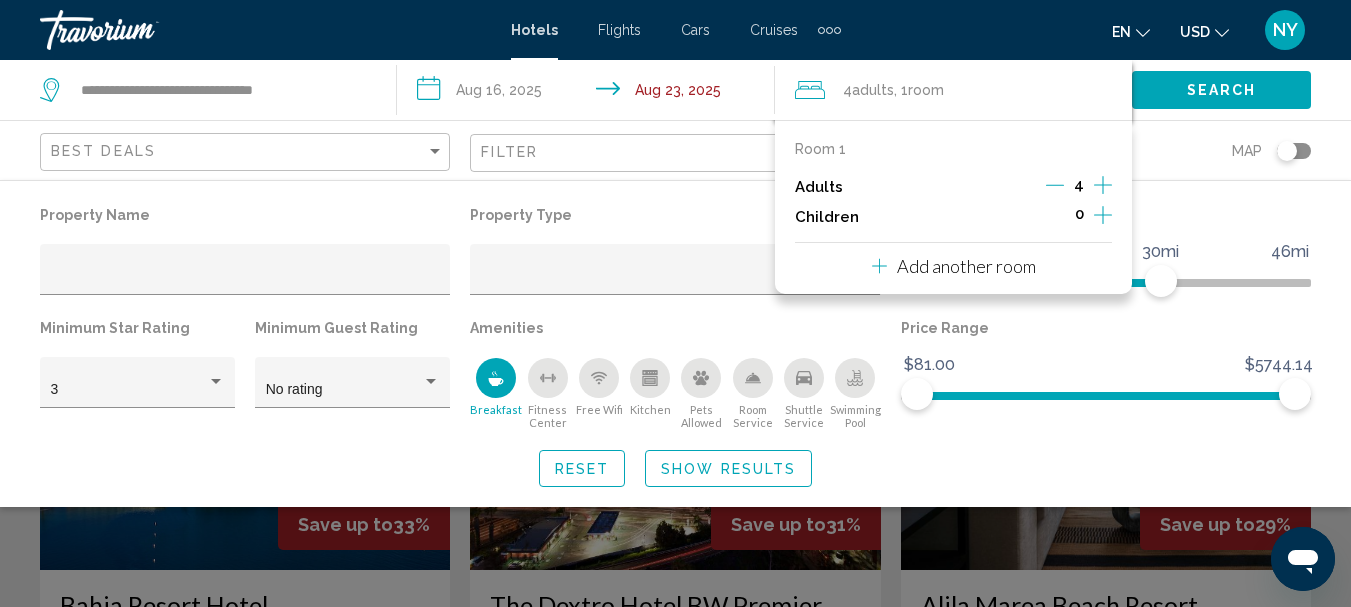 click on "Search" at bounding box center (1221, 89) 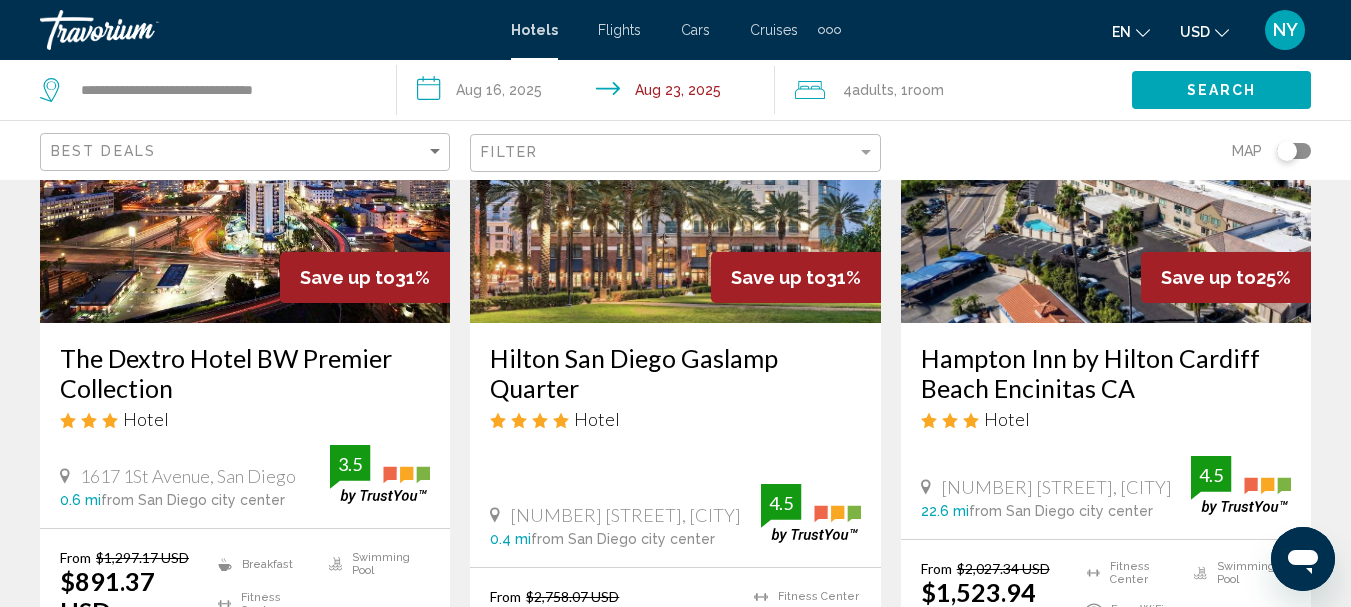 scroll, scrollTop: 260, scrollLeft: 0, axis: vertical 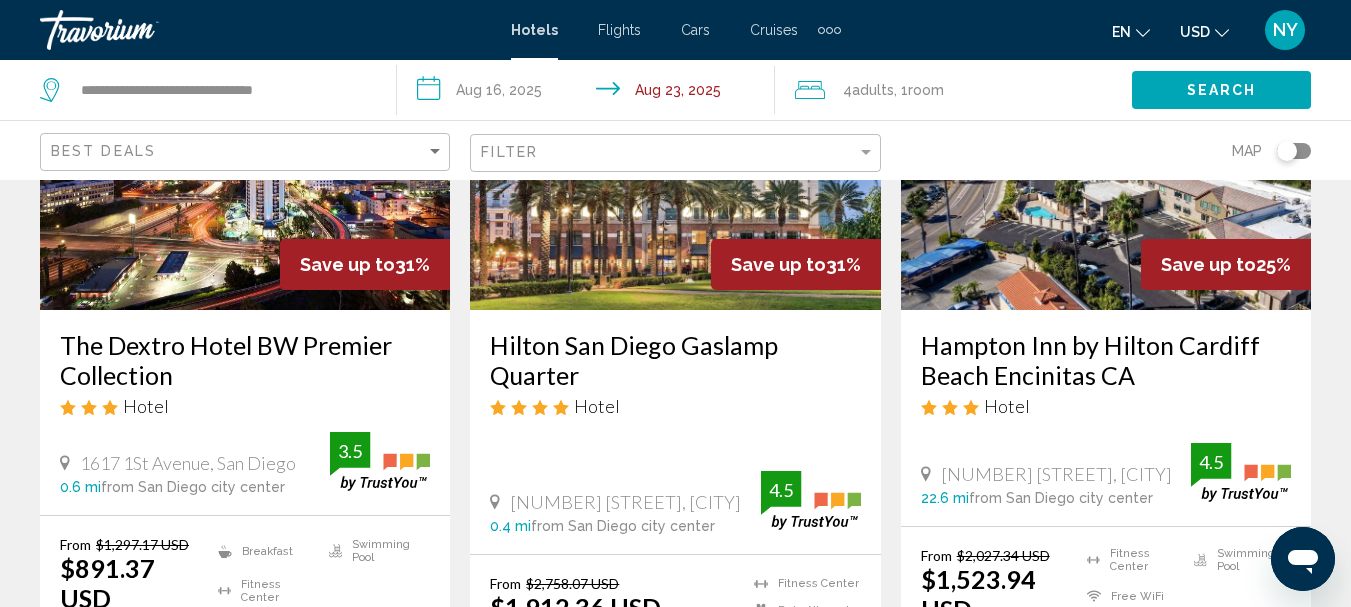 click on "Hampton Inn by Hilton Cardiff Beach Encinitas CA" at bounding box center (1106, 360) 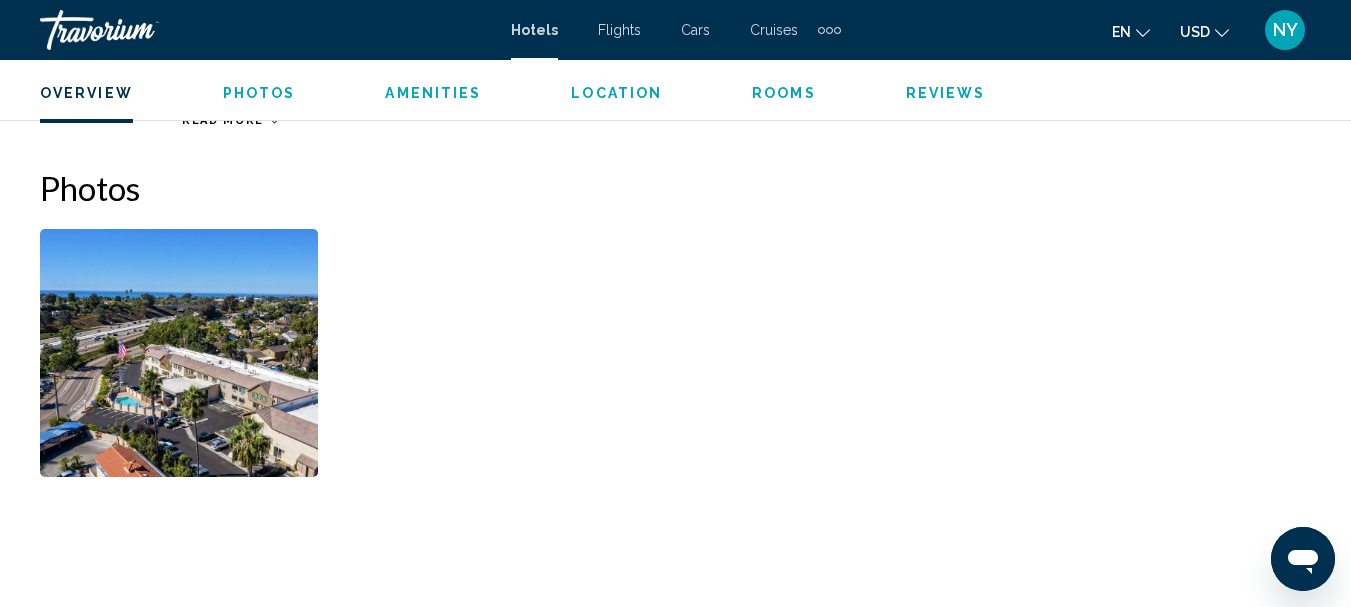 scroll, scrollTop: 1321, scrollLeft: 0, axis: vertical 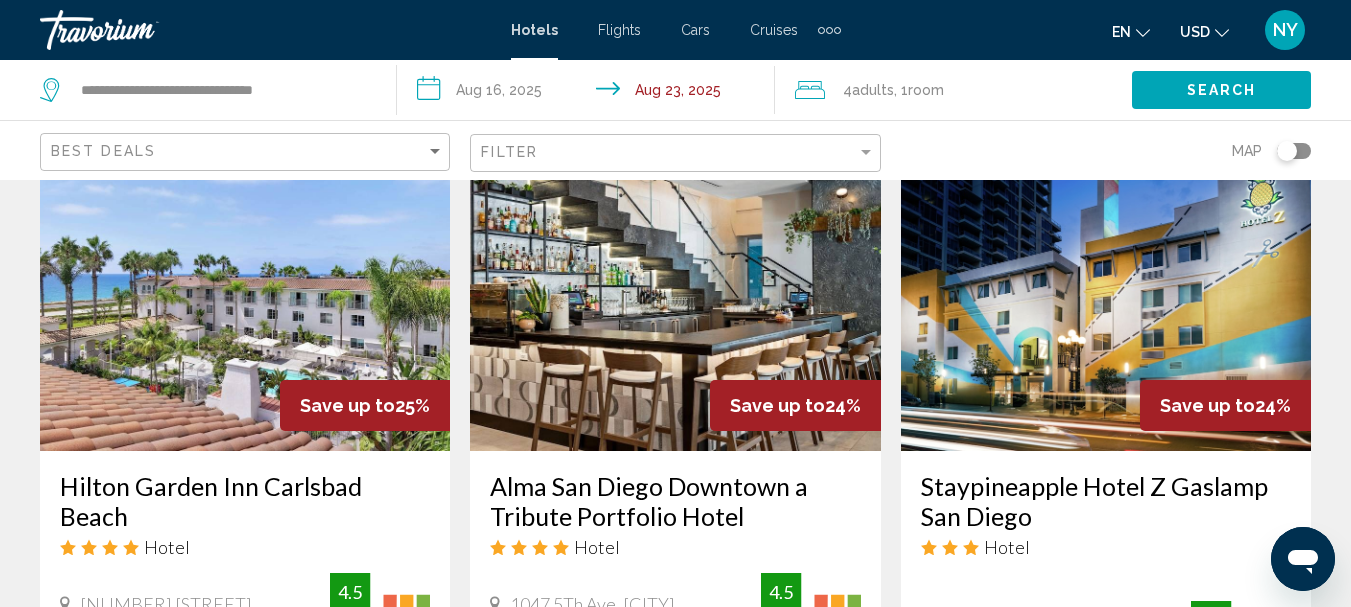 click at bounding box center [245, 291] 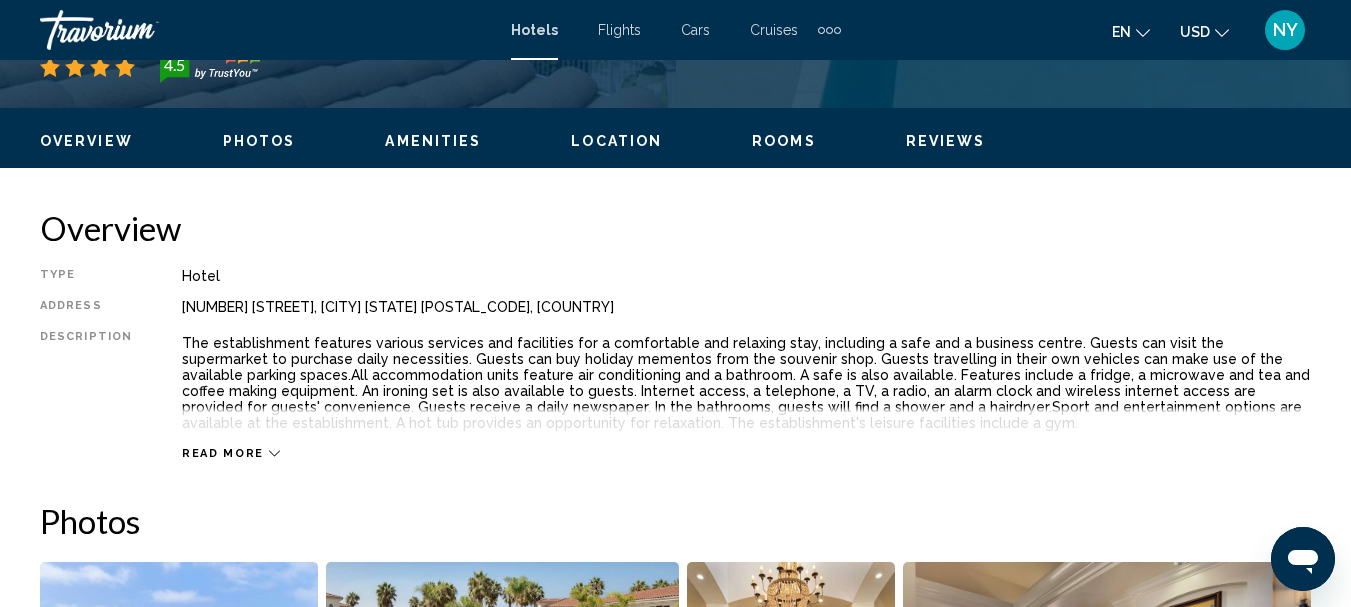 scroll, scrollTop: 232, scrollLeft: 0, axis: vertical 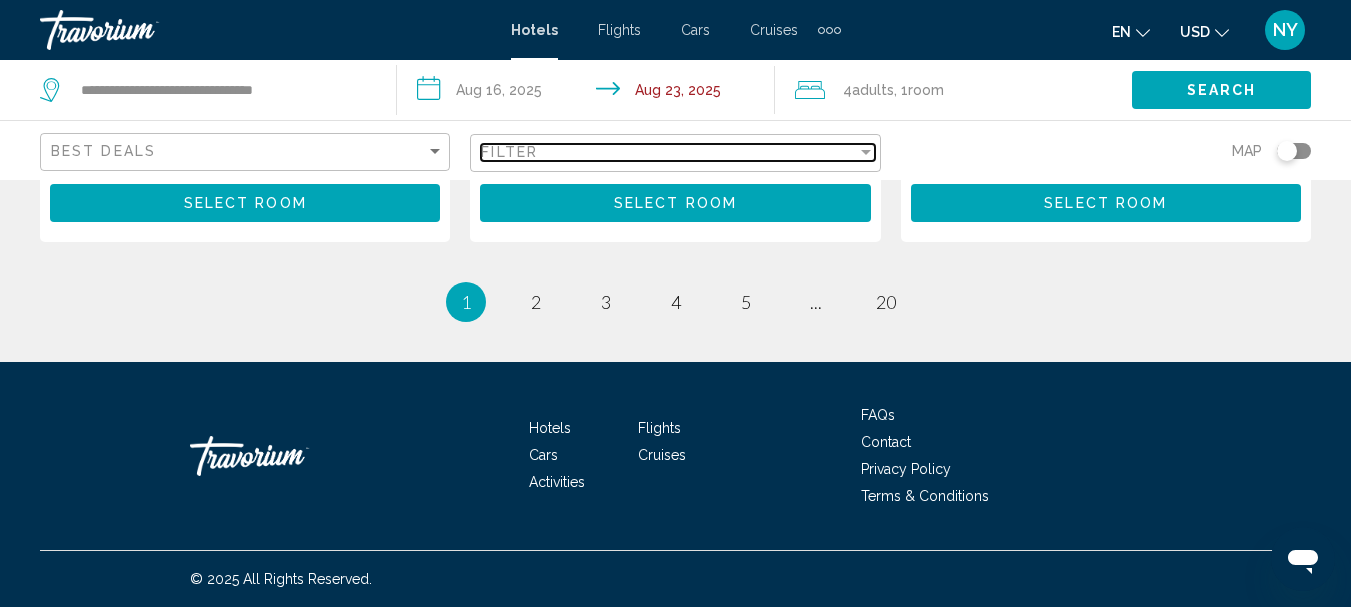click at bounding box center (866, 152) 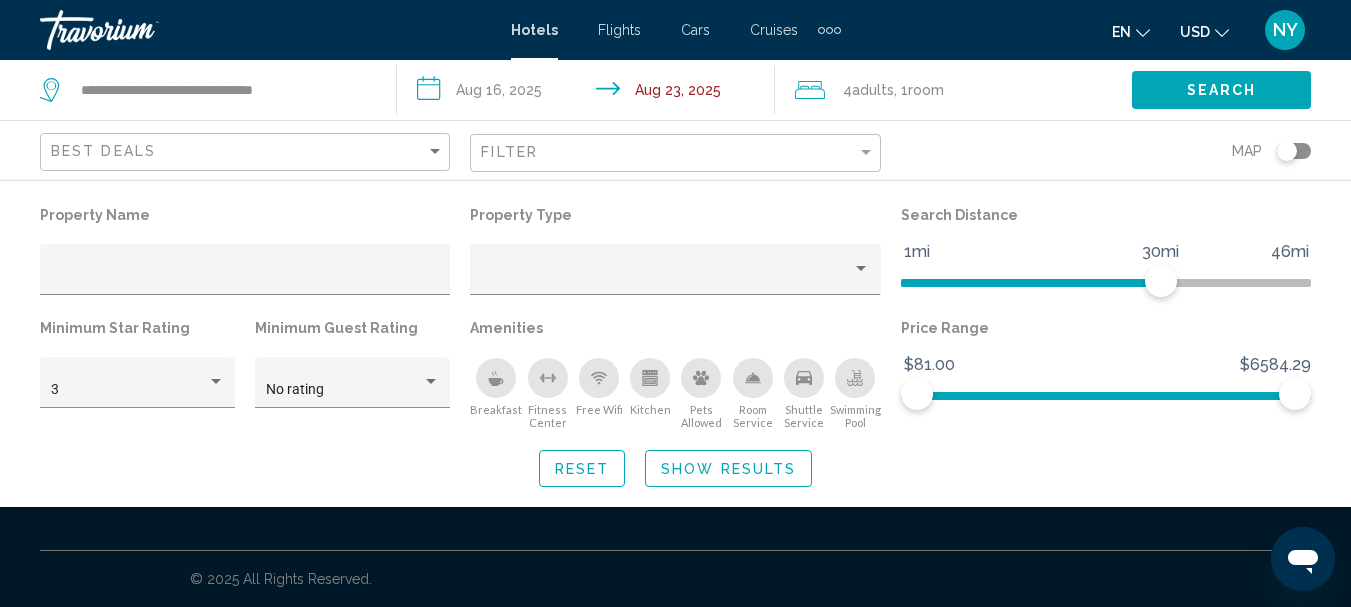 click at bounding box center (496, 382) 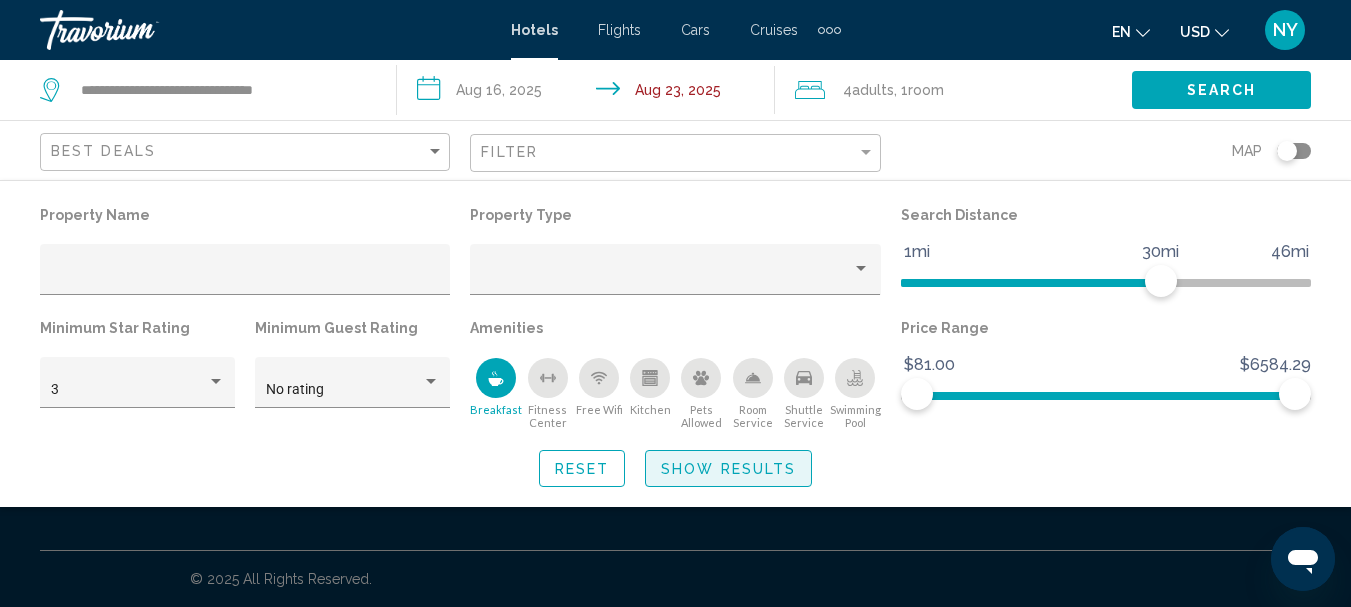 click on "Show Results" at bounding box center [728, 469] 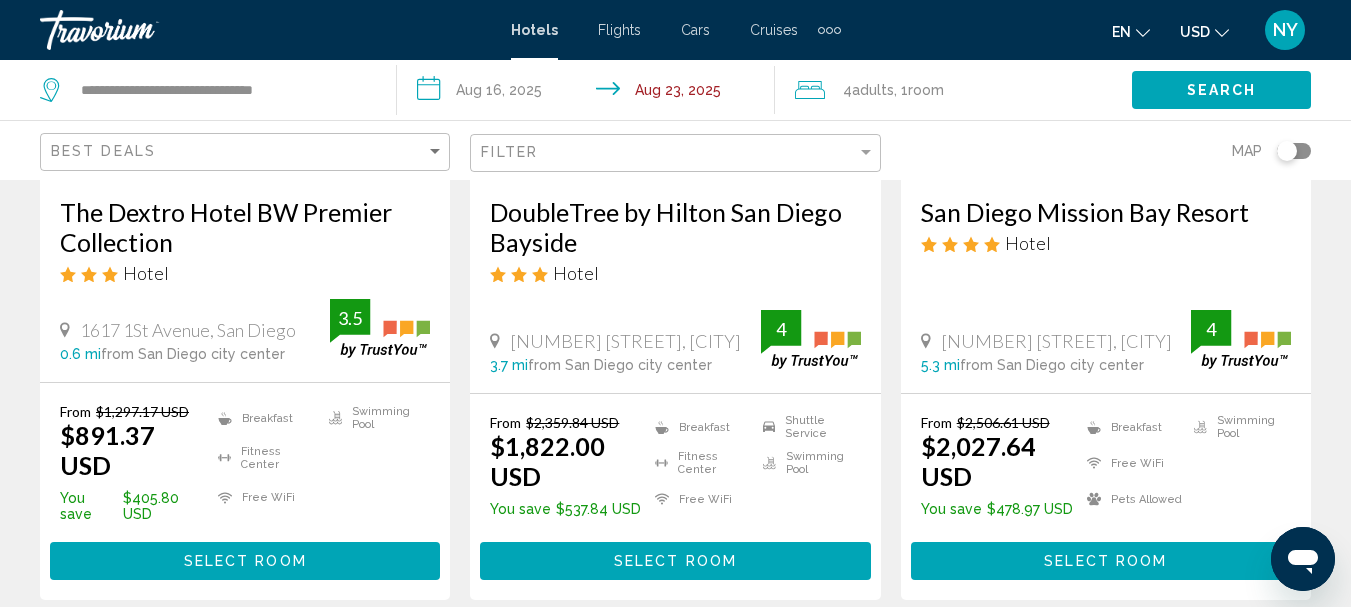 scroll, scrollTop: 387, scrollLeft: 0, axis: vertical 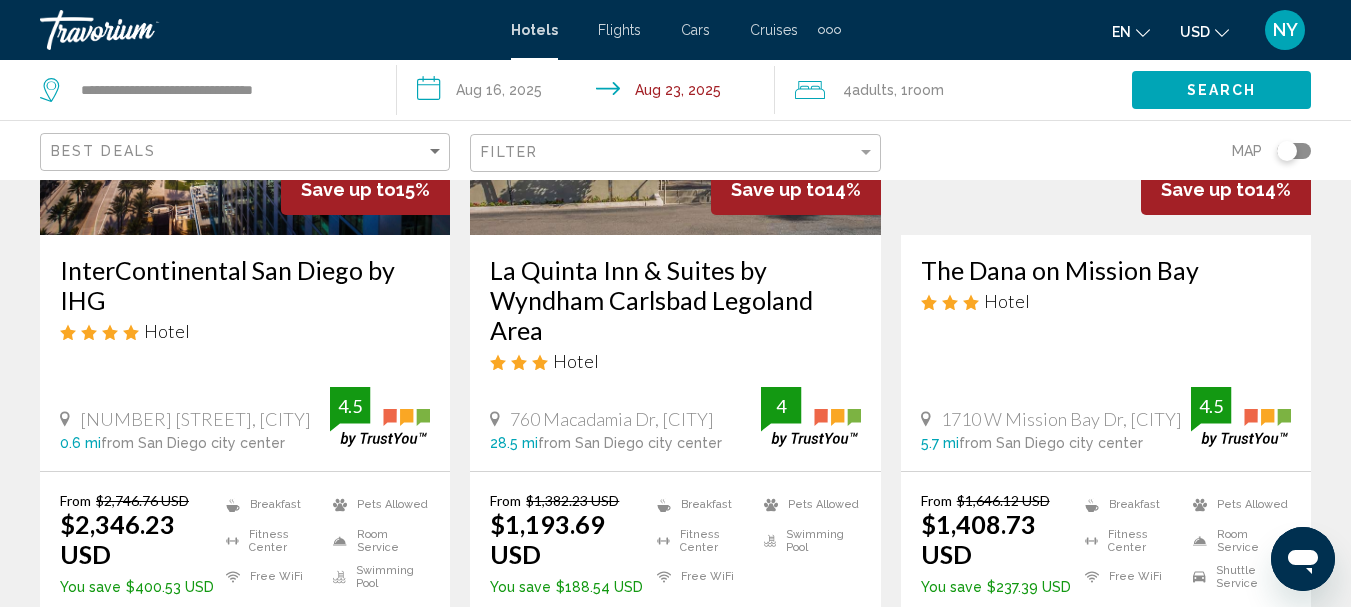 click on "The Dana on Mission Bay" at bounding box center (1106, 270) 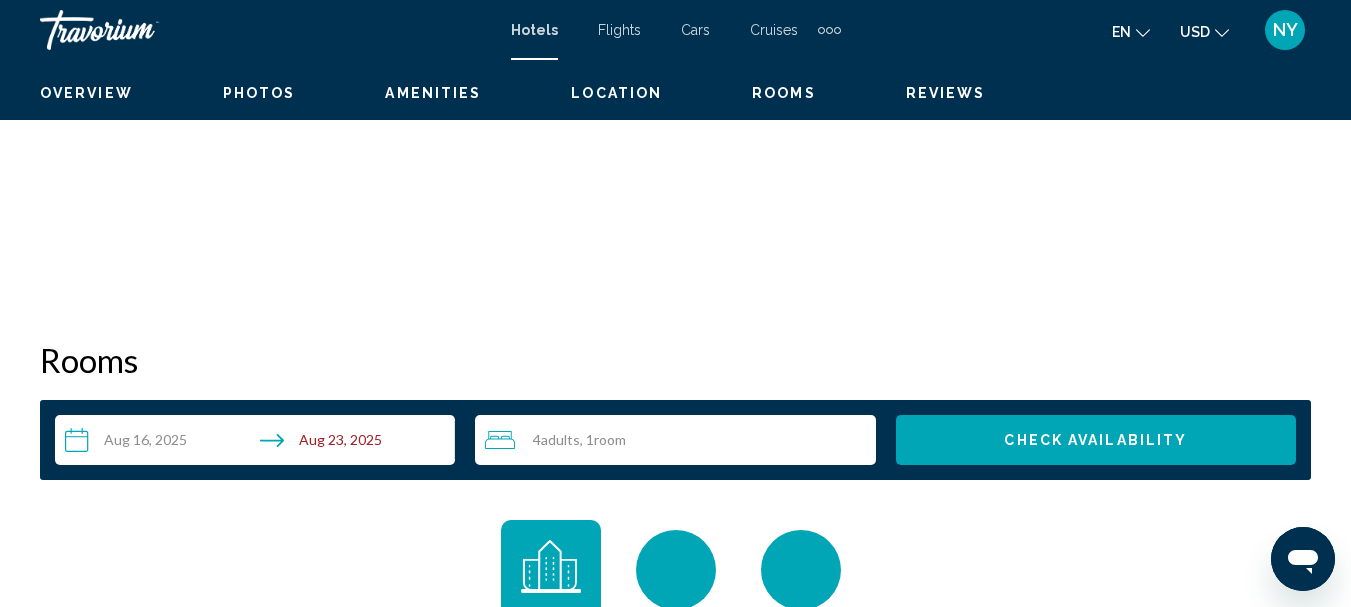 scroll, scrollTop: 232, scrollLeft: 0, axis: vertical 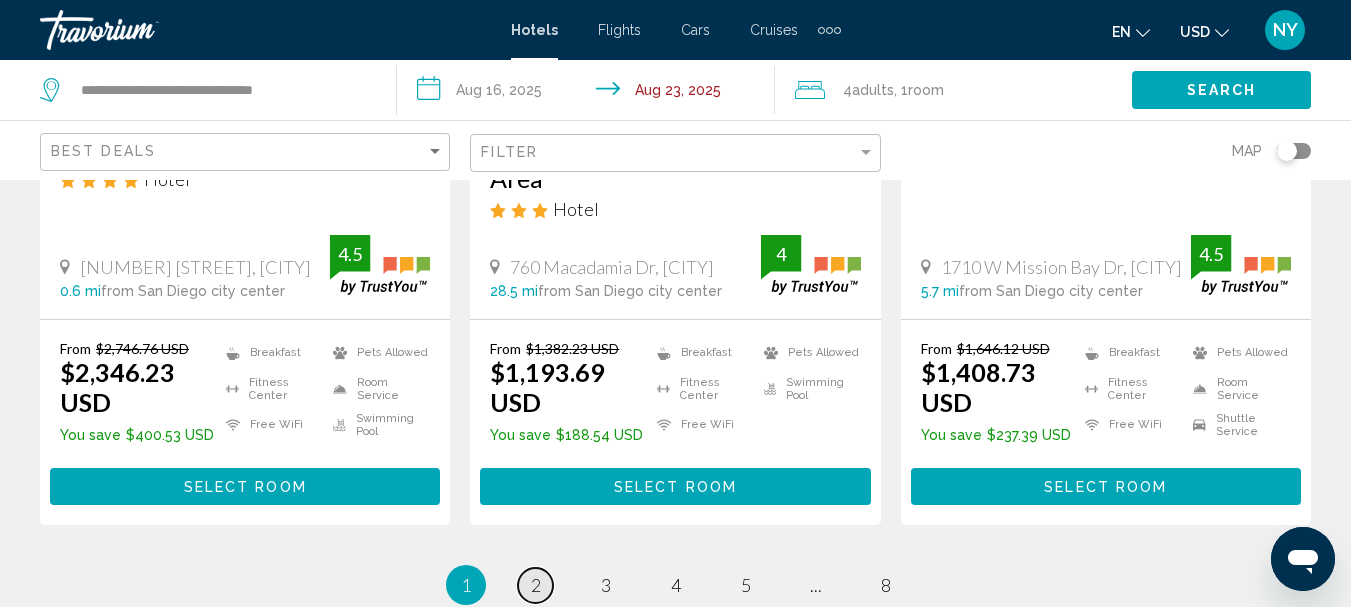click on "page  2" at bounding box center [535, 585] 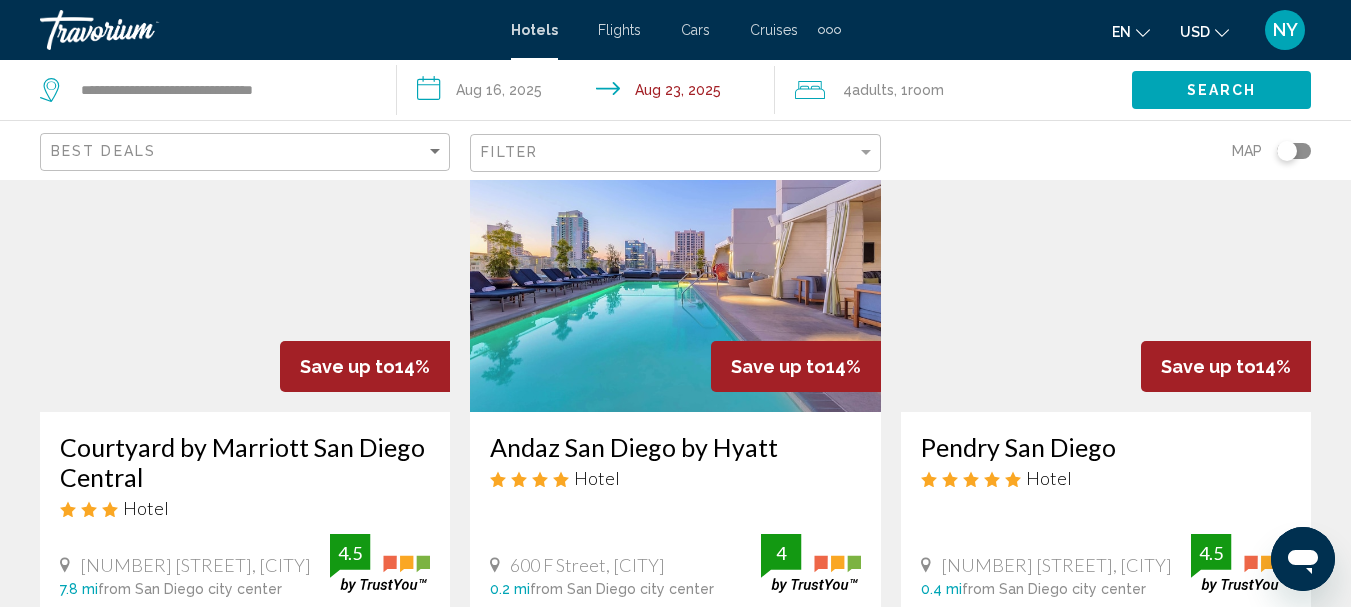 scroll, scrollTop: 0, scrollLeft: 0, axis: both 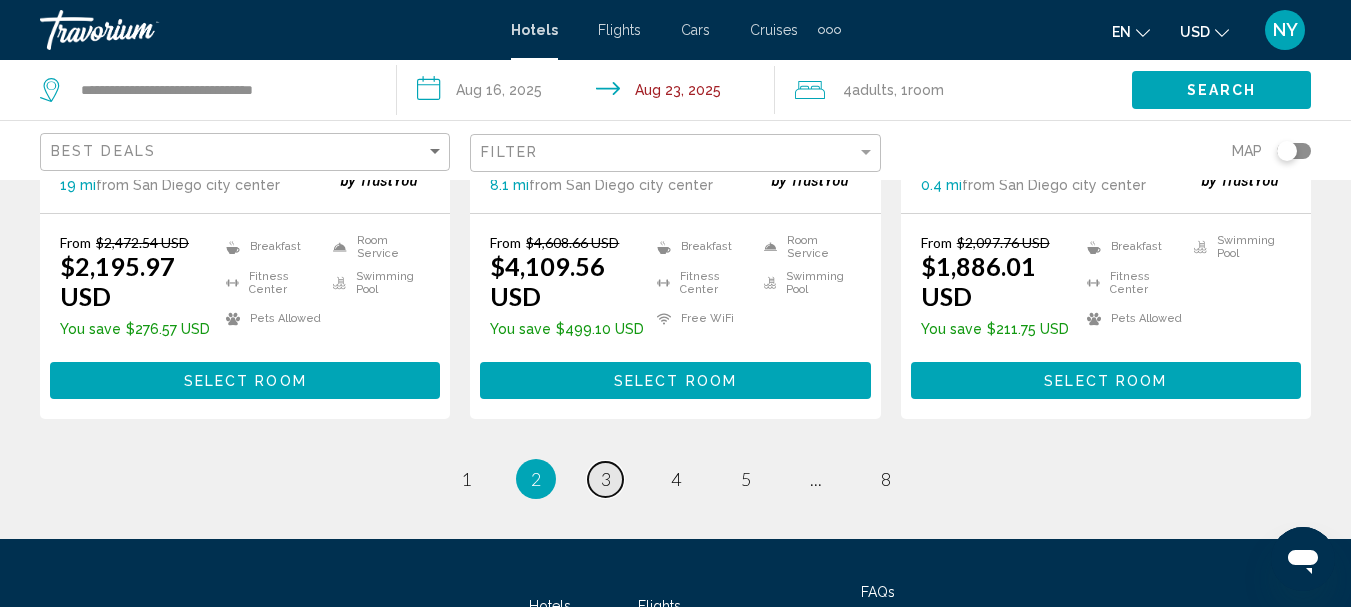 click on "3" at bounding box center [466, 479] 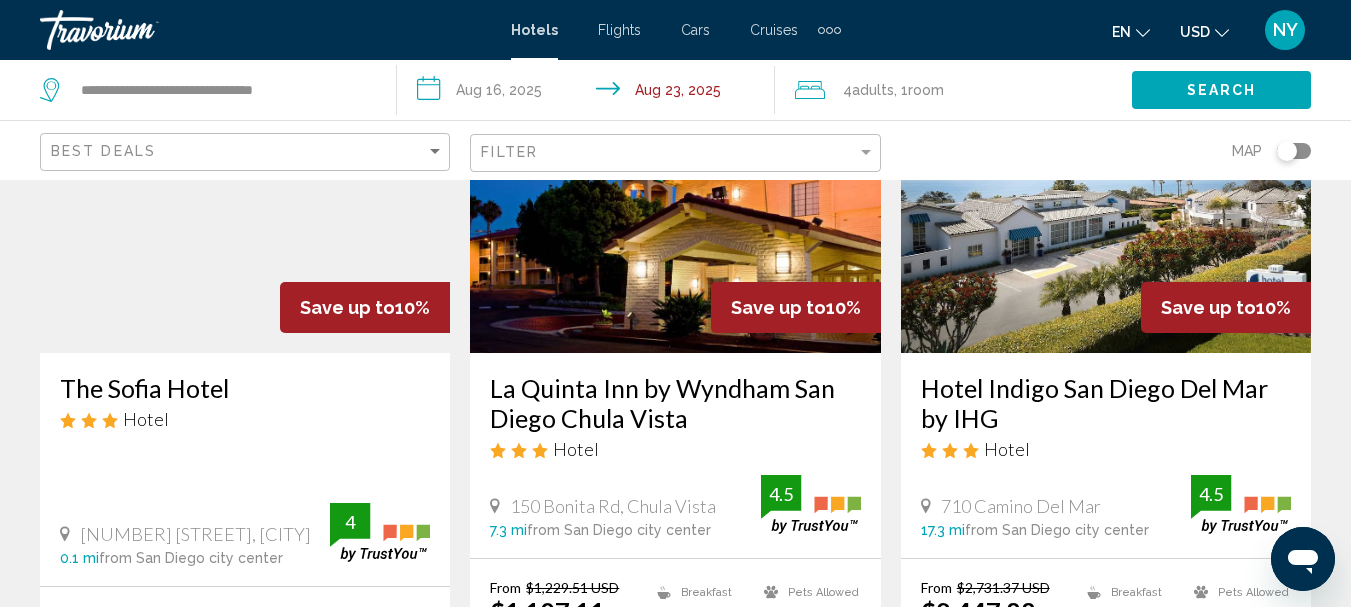 scroll, scrollTop: 0, scrollLeft: 0, axis: both 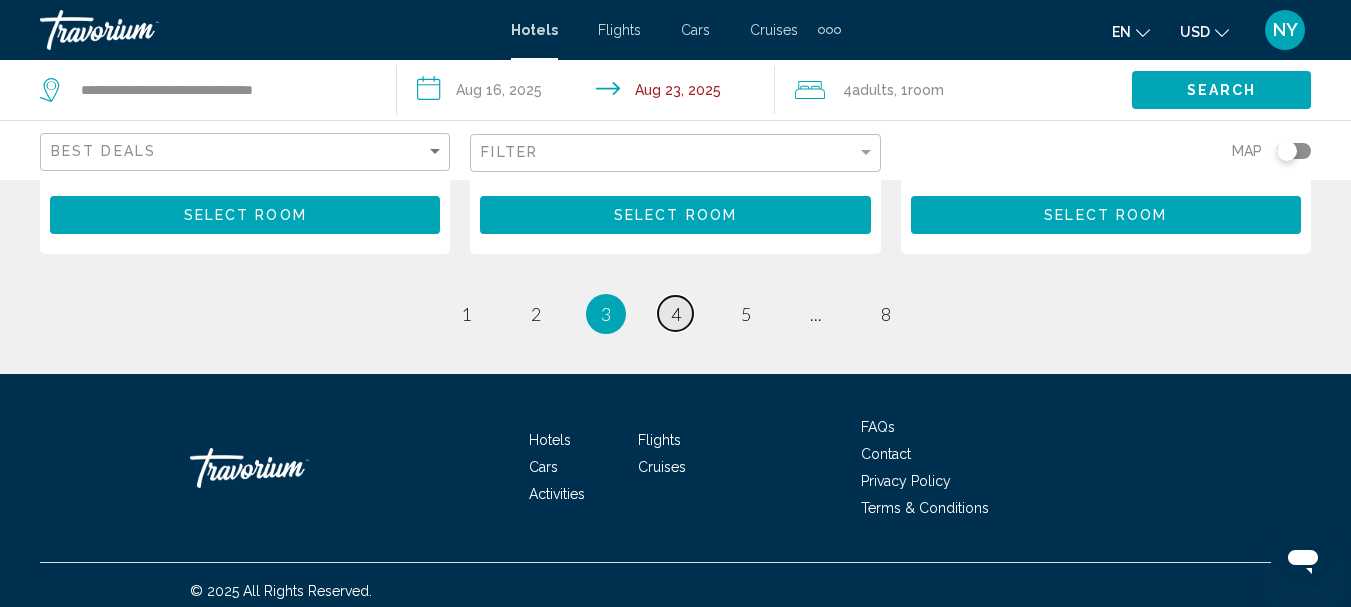 click on "4" at bounding box center (466, 314) 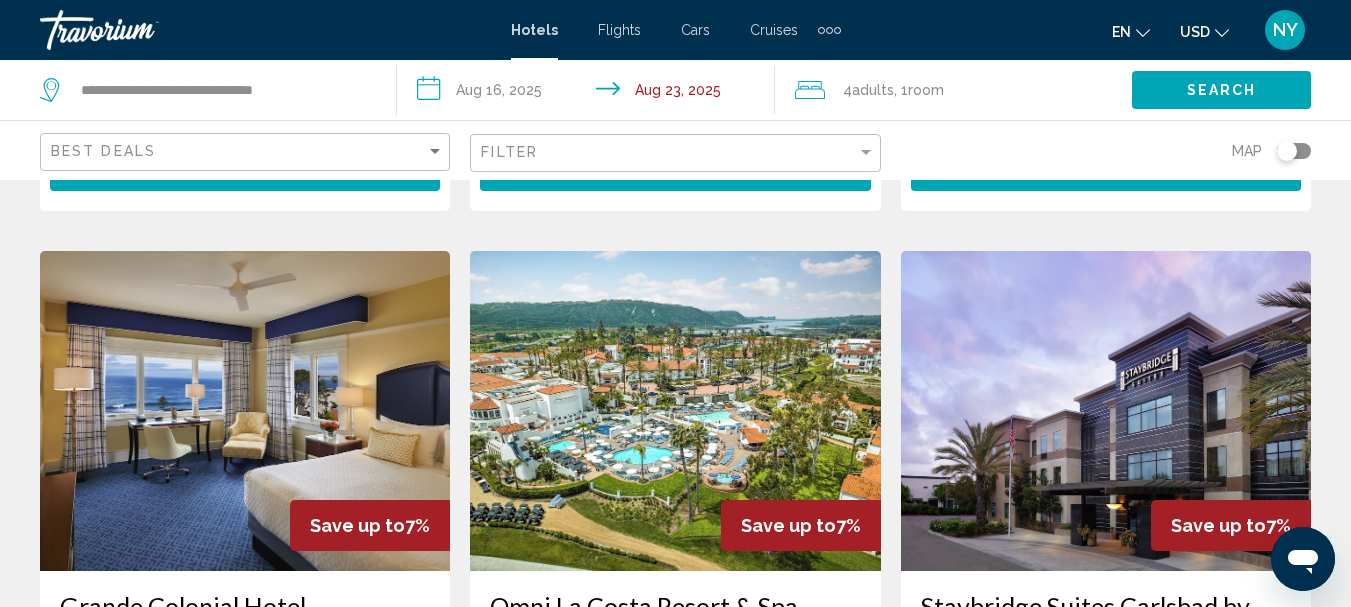 scroll, scrollTop: 926, scrollLeft: 0, axis: vertical 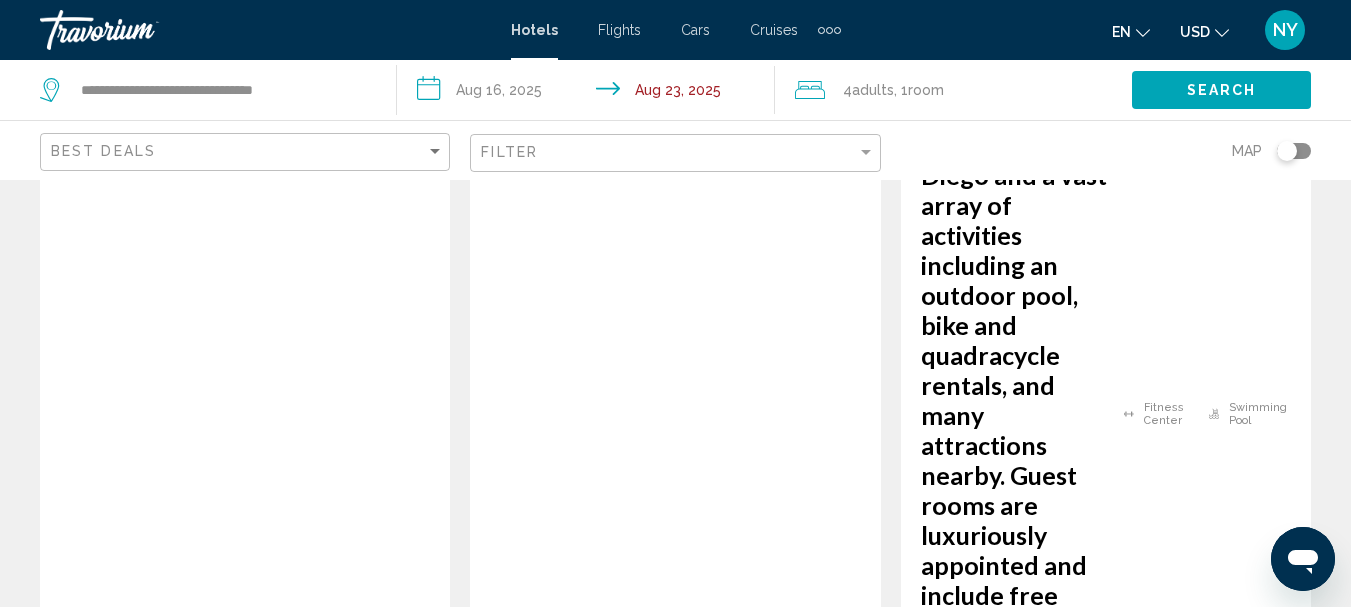 click on "5" at bounding box center [466, 2325] 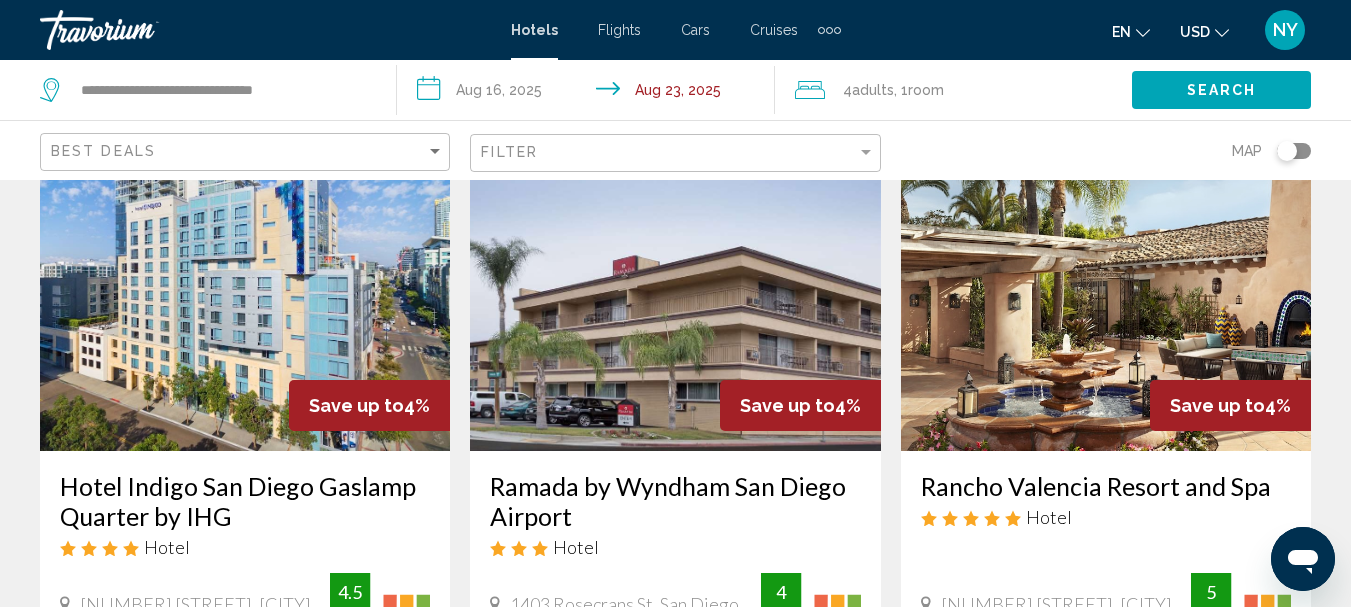scroll, scrollTop: 0, scrollLeft: 0, axis: both 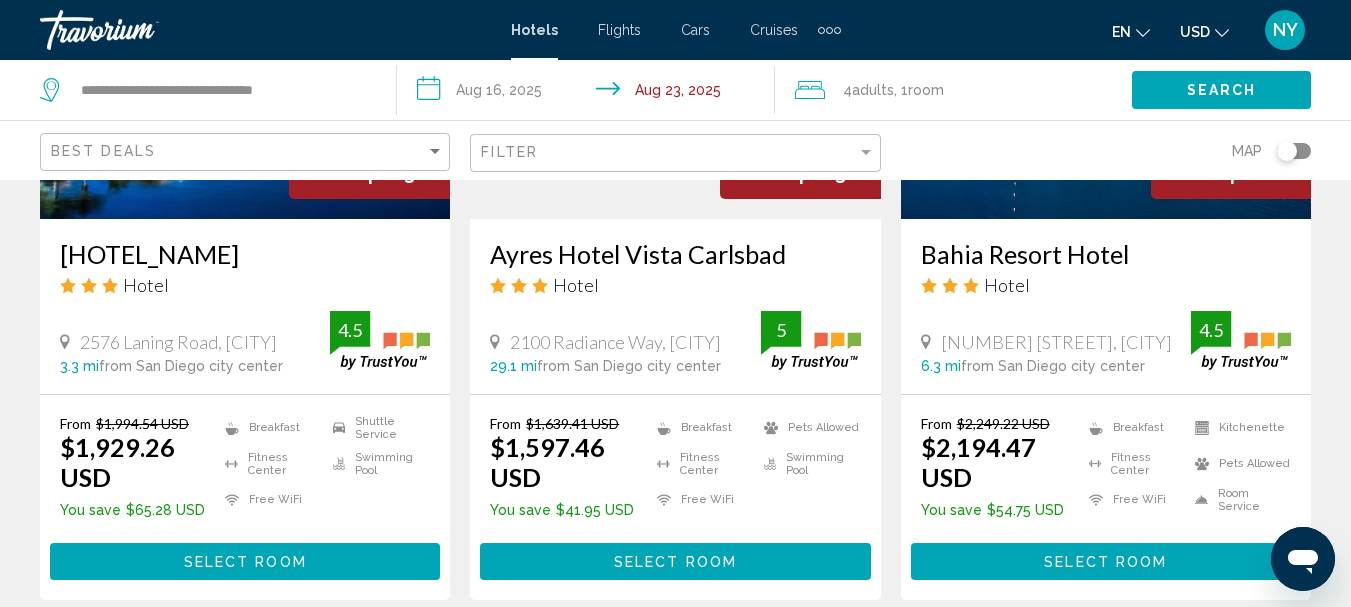 click on "[HOTEL_NAME]" at bounding box center [245, 254] 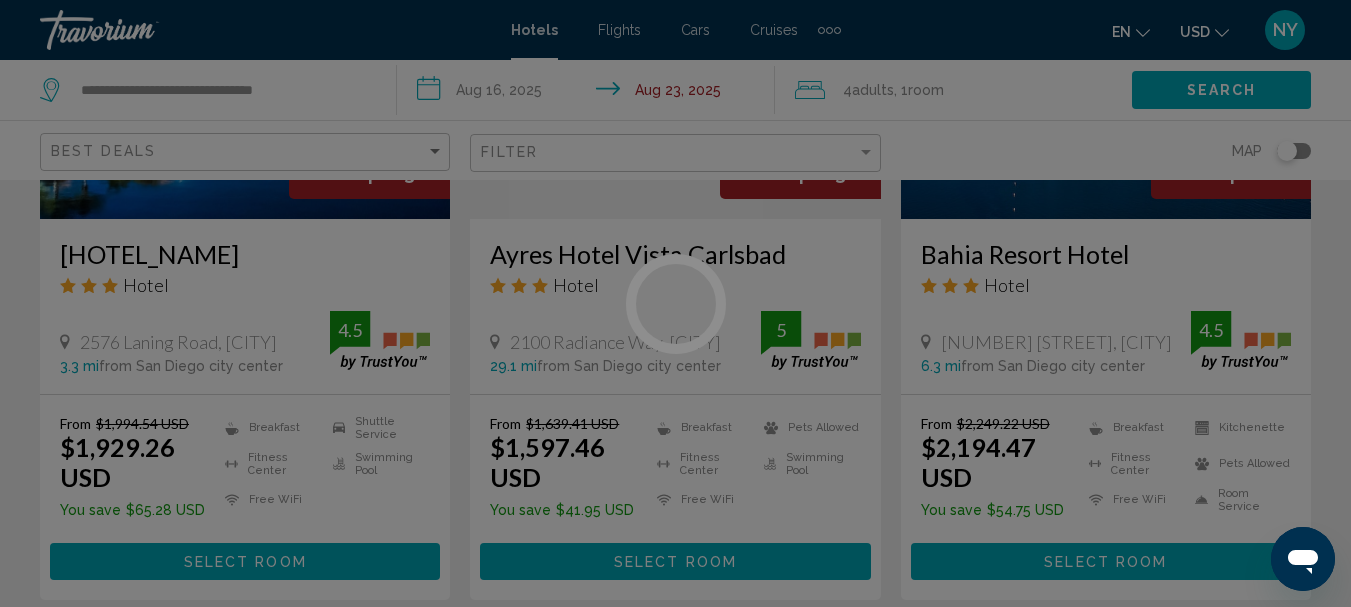 scroll, scrollTop: 231, scrollLeft: 0, axis: vertical 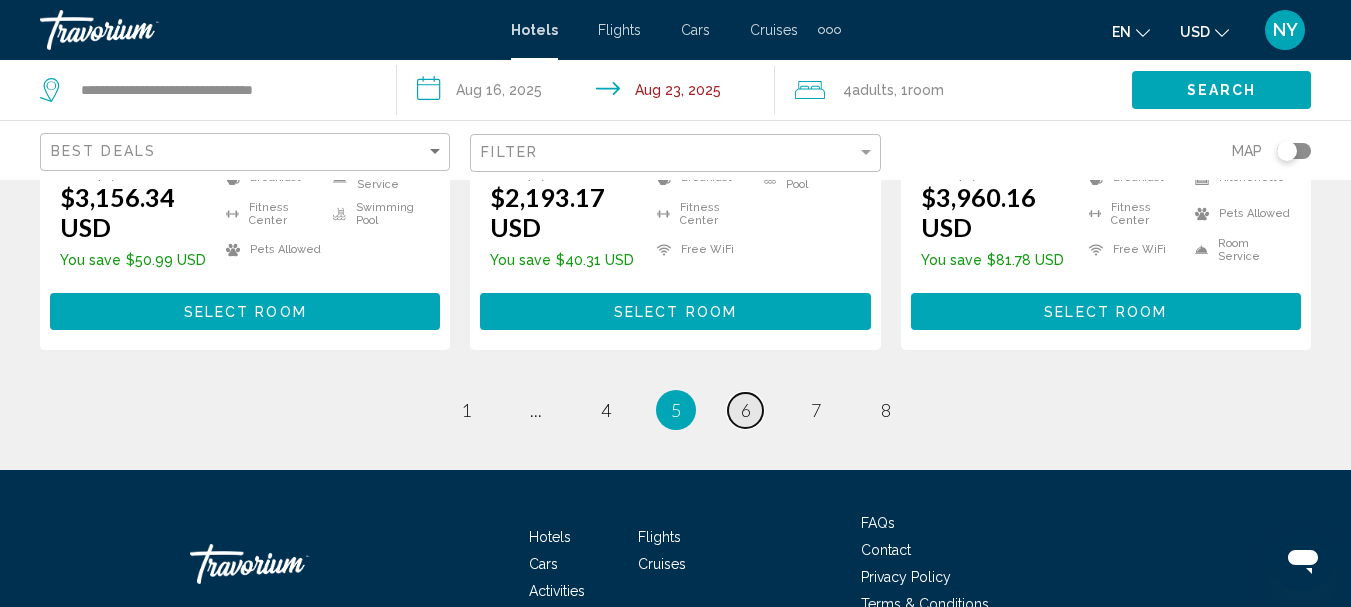 click on "page  6" at bounding box center [465, 410] 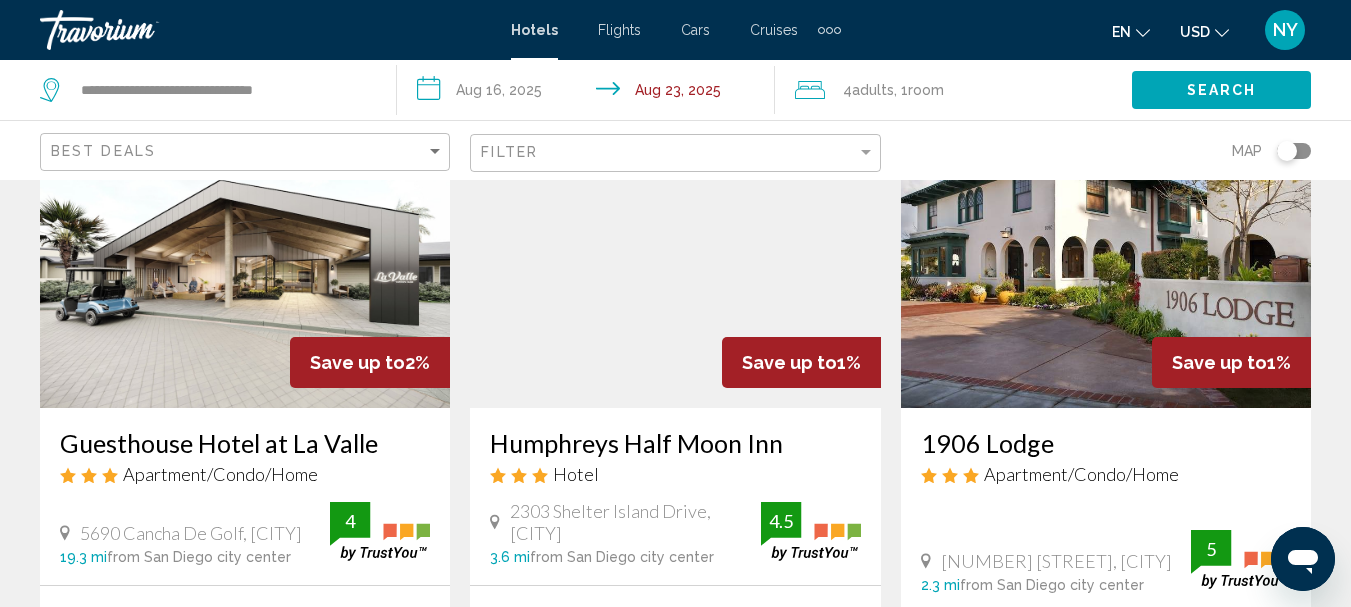 scroll, scrollTop: 0, scrollLeft: 0, axis: both 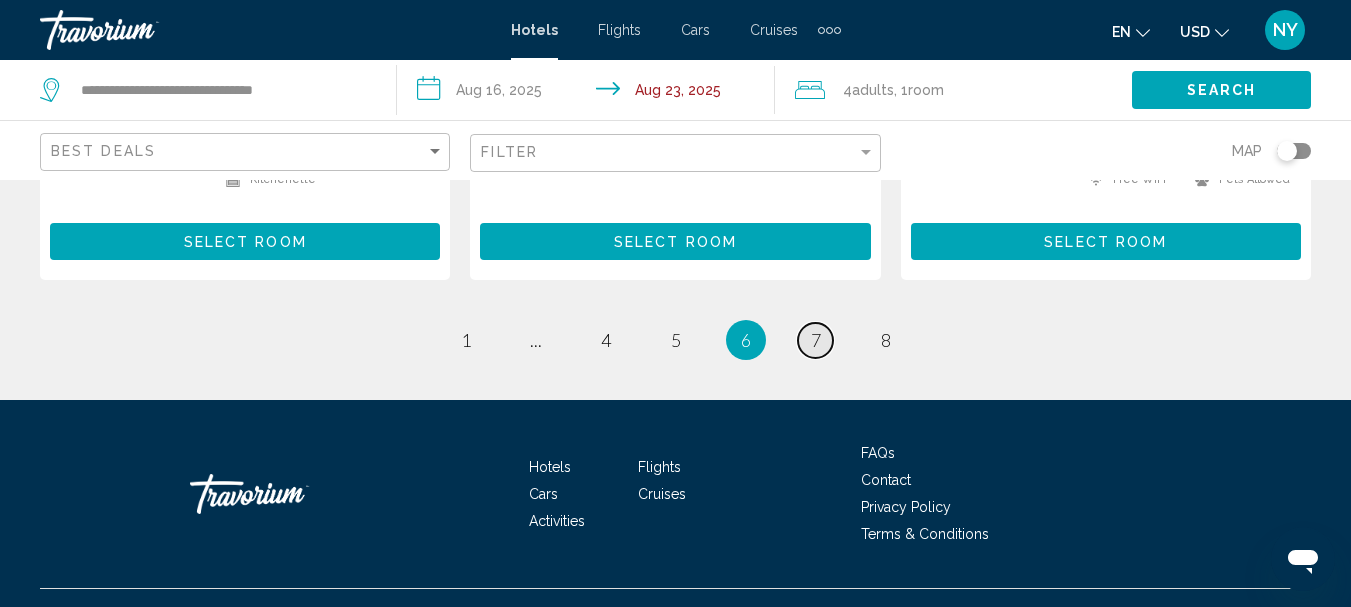 click on "7" at bounding box center (466, 340) 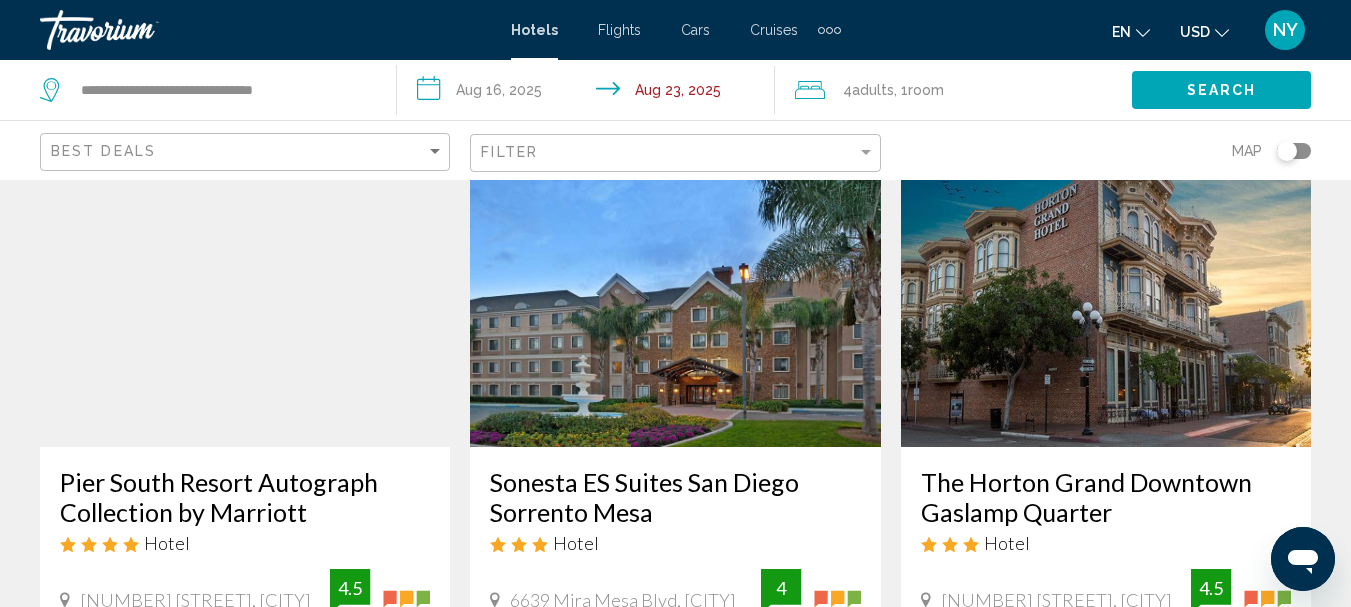 scroll, scrollTop: 0, scrollLeft: 0, axis: both 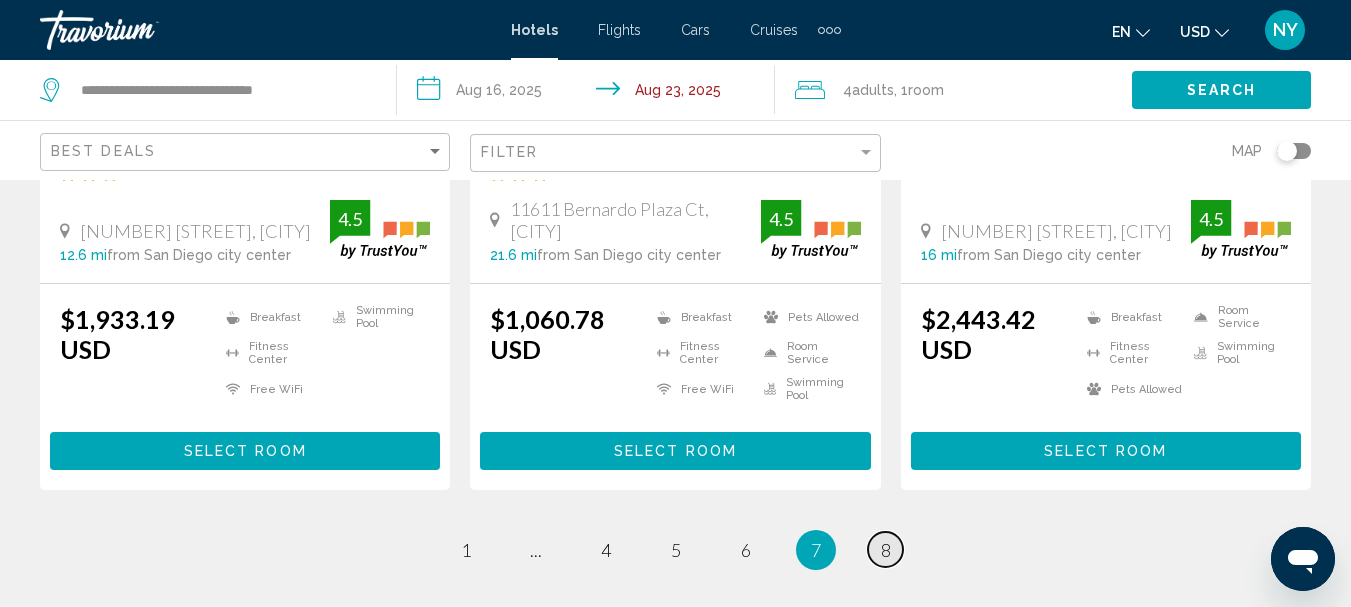 click on "8" at bounding box center (466, 550) 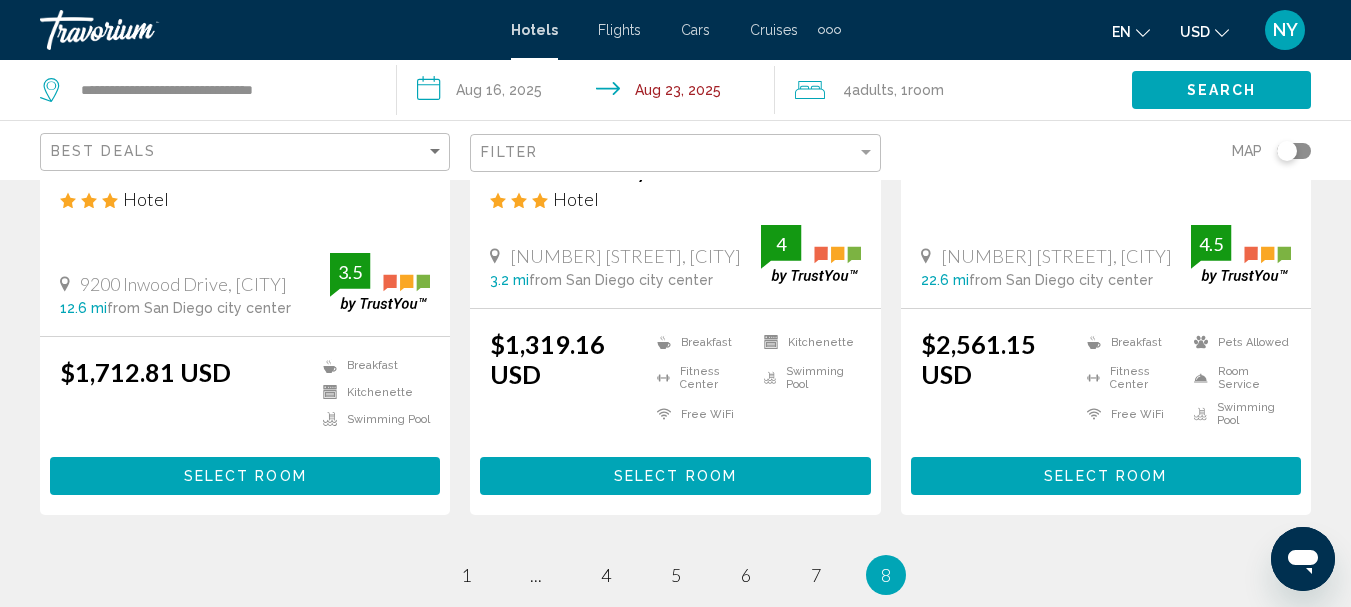 scroll, scrollTop: 470, scrollLeft: 0, axis: vertical 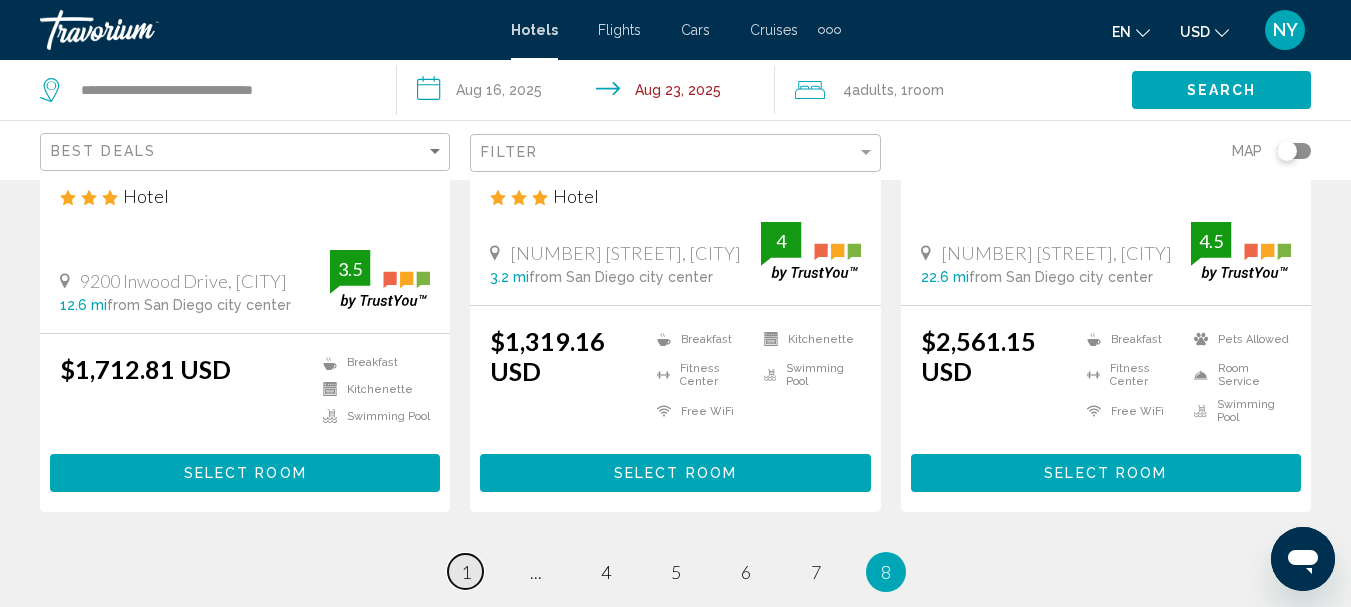 click on "1" at bounding box center (466, 572) 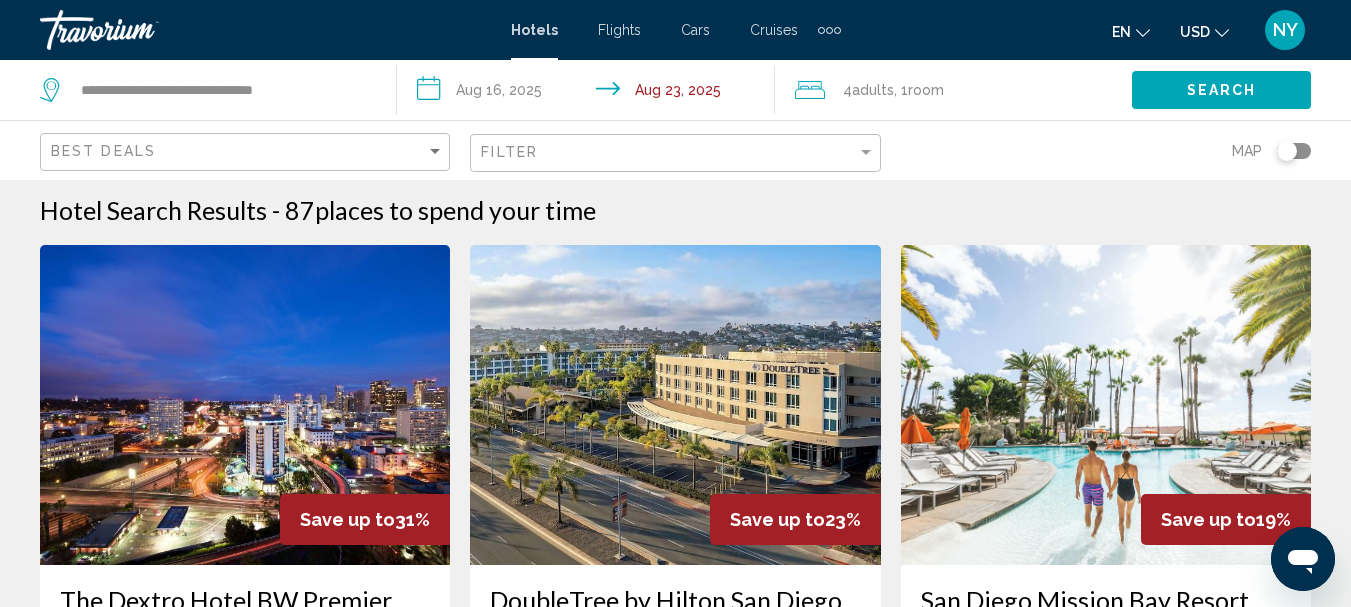 scroll, scrollTop: 0, scrollLeft: 0, axis: both 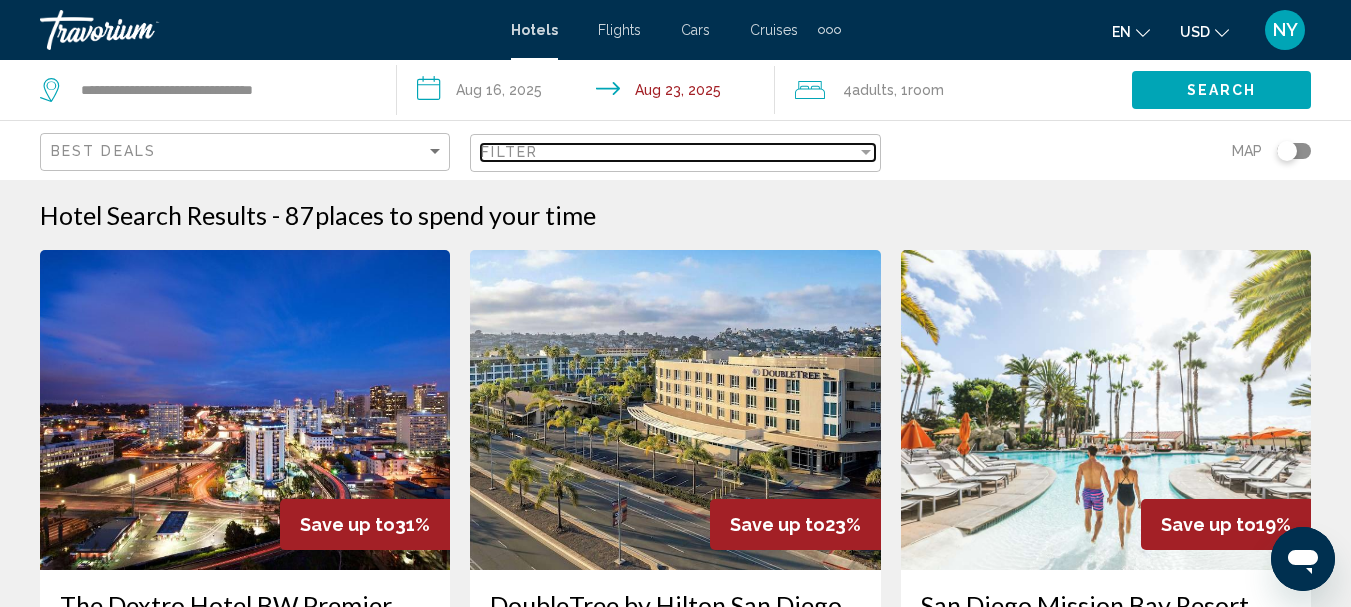 click at bounding box center [866, 152] 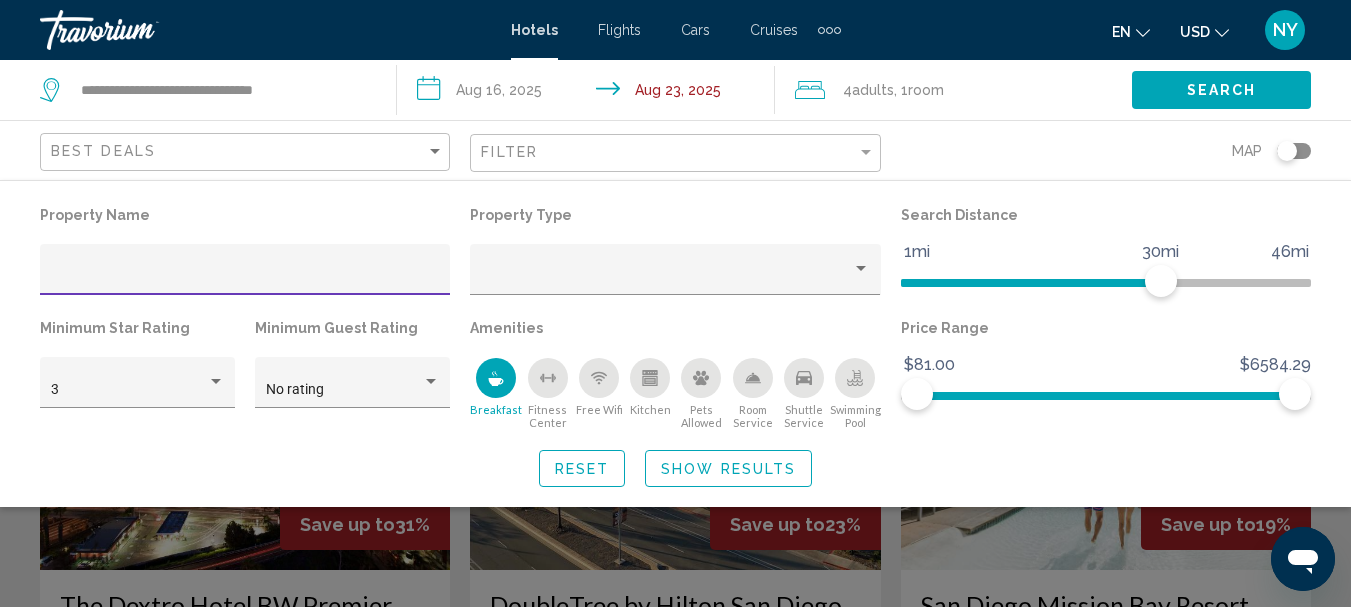 click at bounding box center [496, 378] 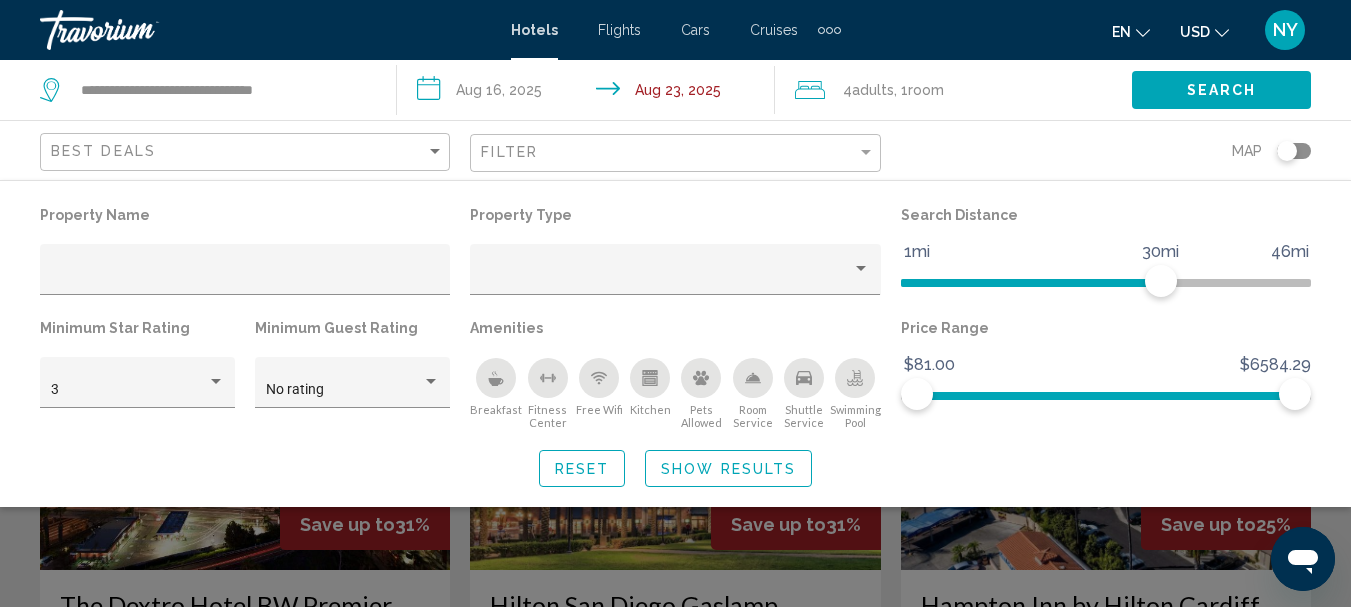 click at bounding box center [650, 378] 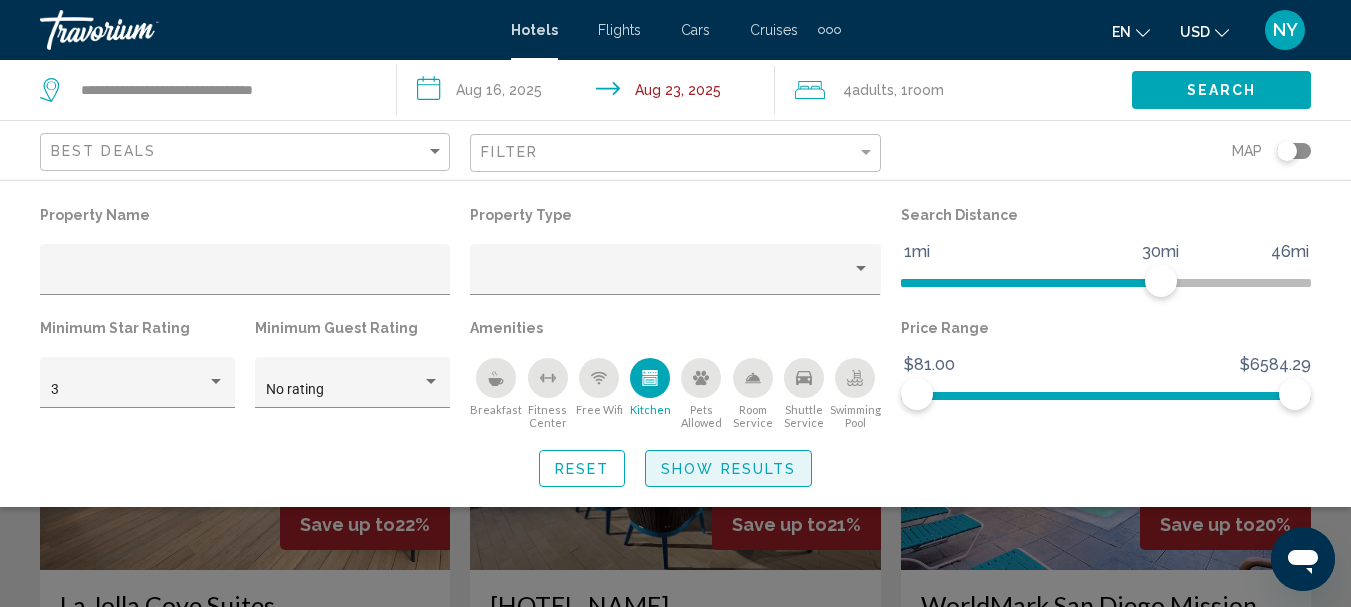 click on "Show Results" at bounding box center [728, 468] 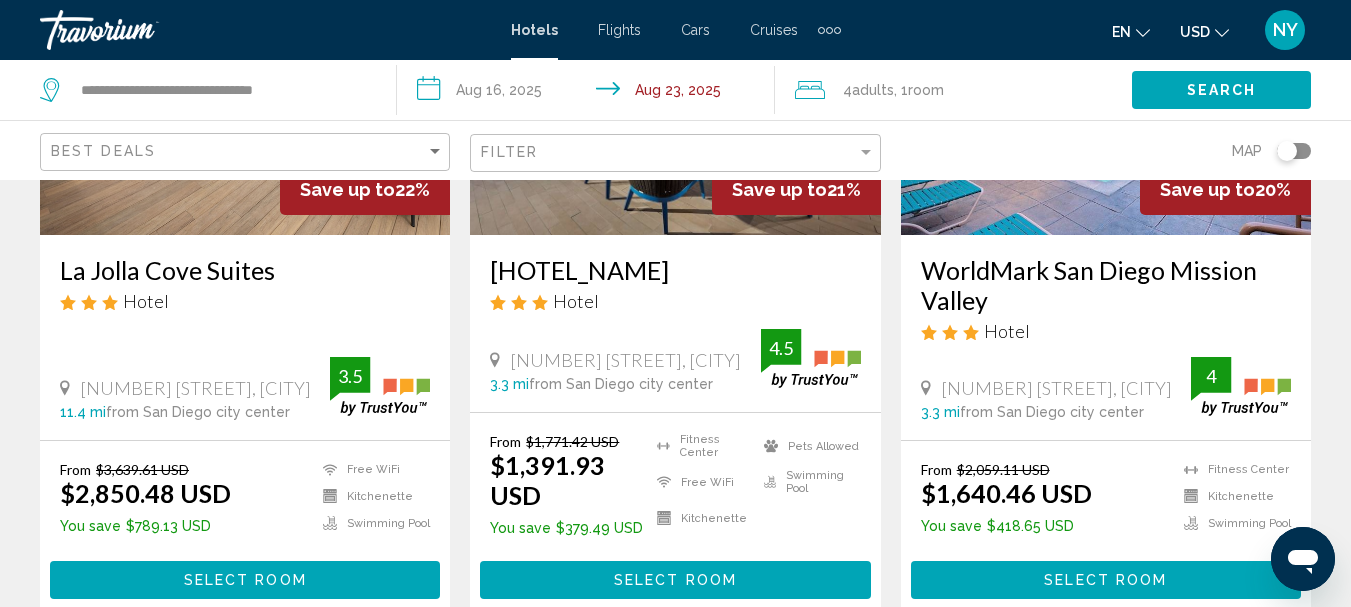 scroll, scrollTop: 348, scrollLeft: 0, axis: vertical 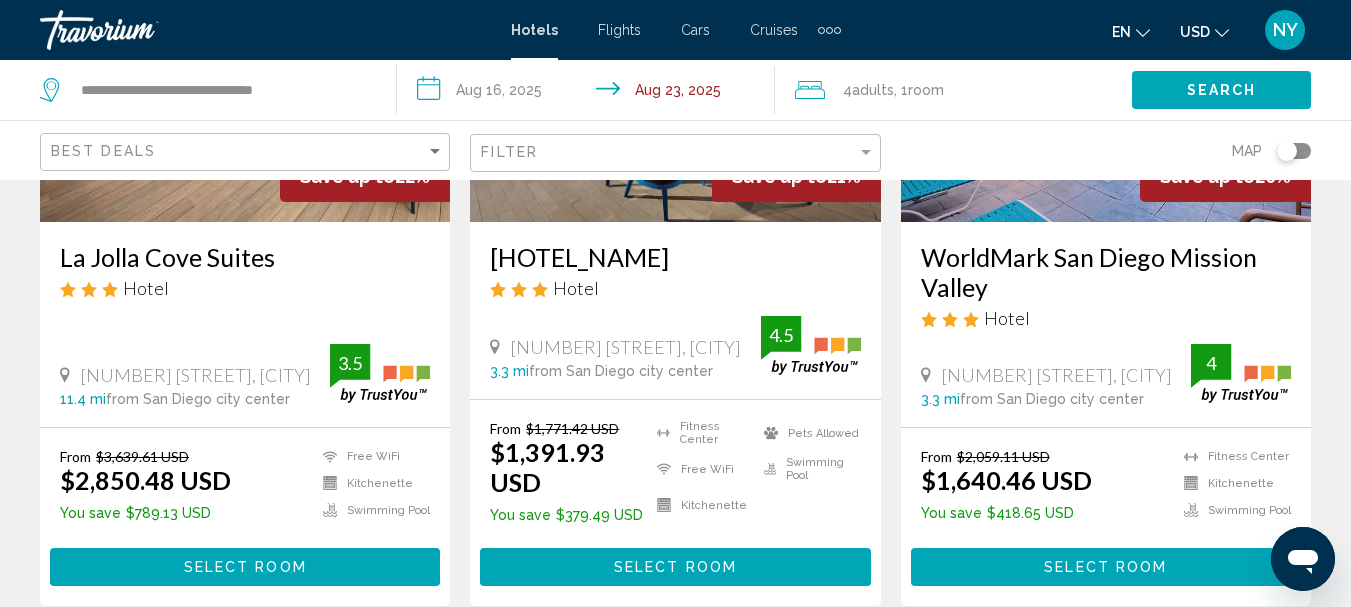 click on "Best Deals Filter Map" at bounding box center (675, 150) 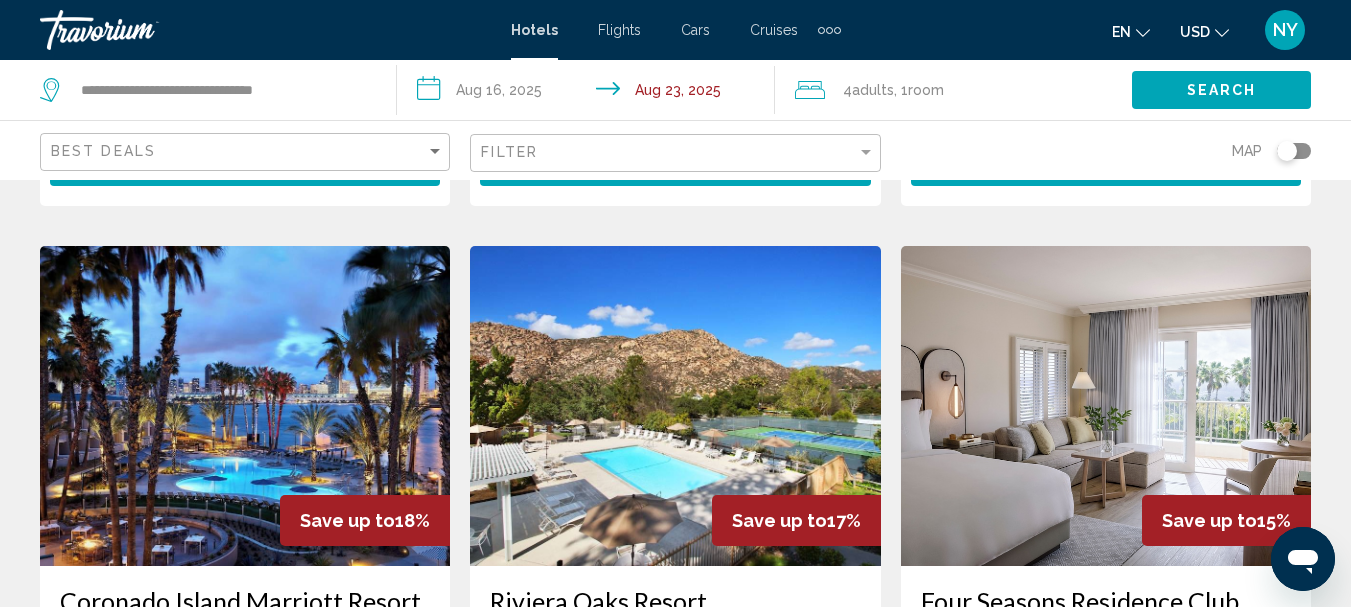 scroll, scrollTop: 814, scrollLeft: 0, axis: vertical 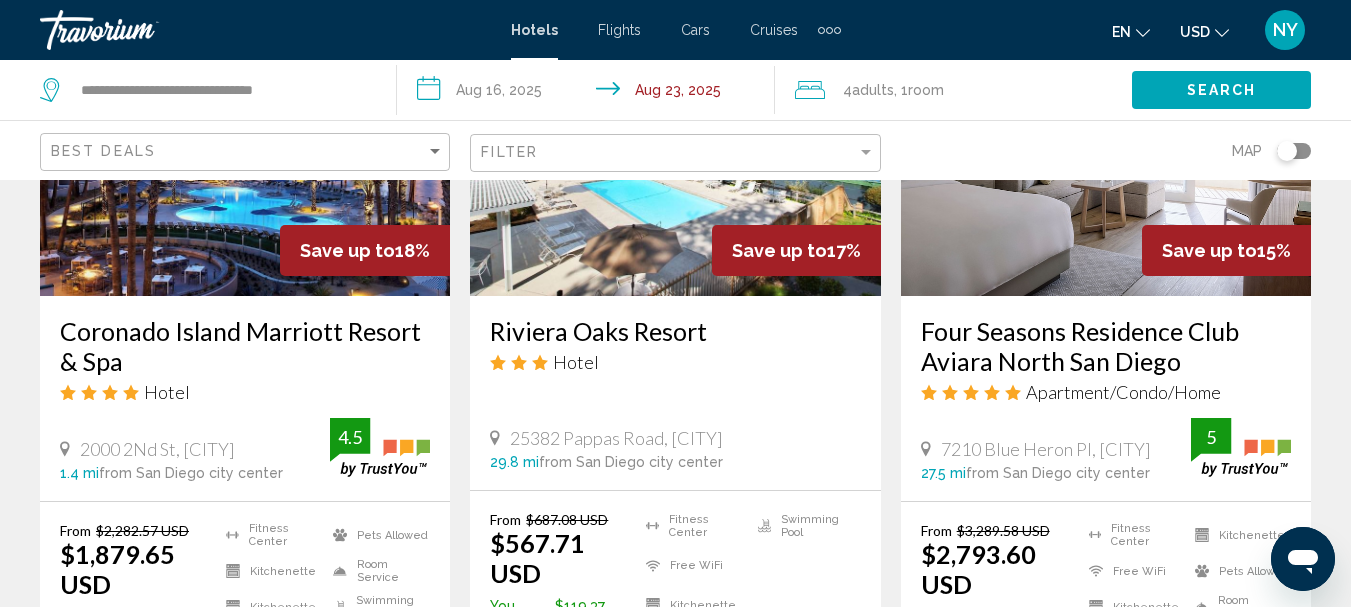 click on "Coronado Island Marriott Resort & Spa" at bounding box center (245, 346) 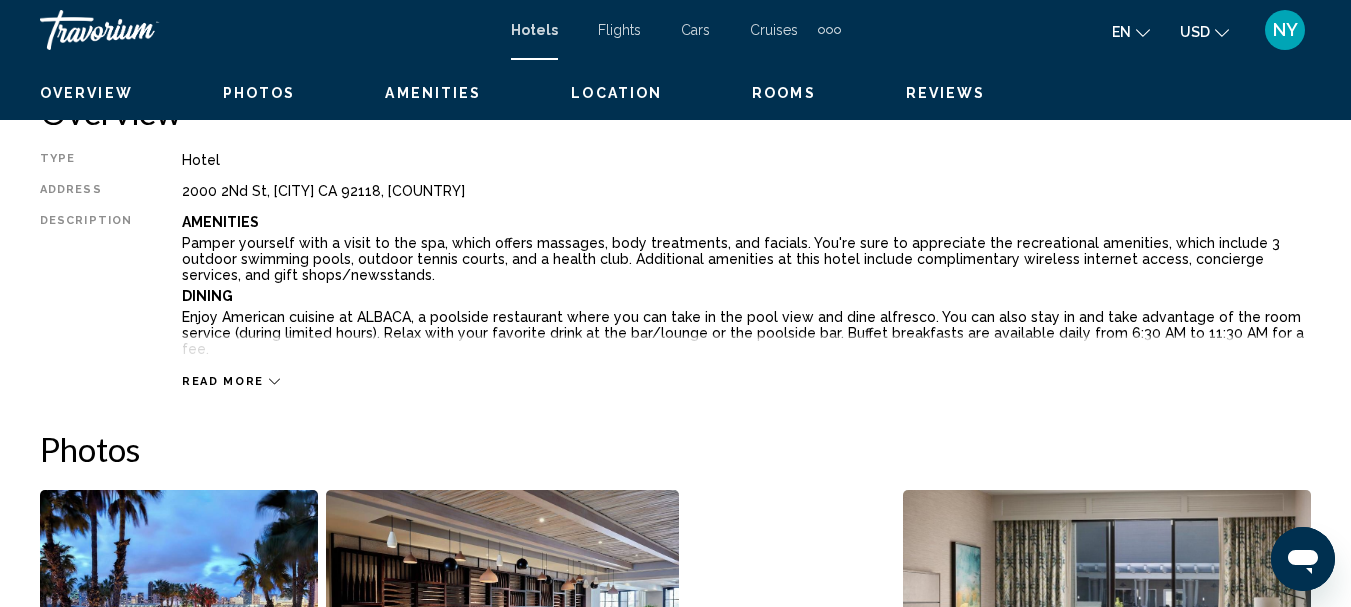 scroll, scrollTop: 232, scrollLeft: 0, axis: vertical 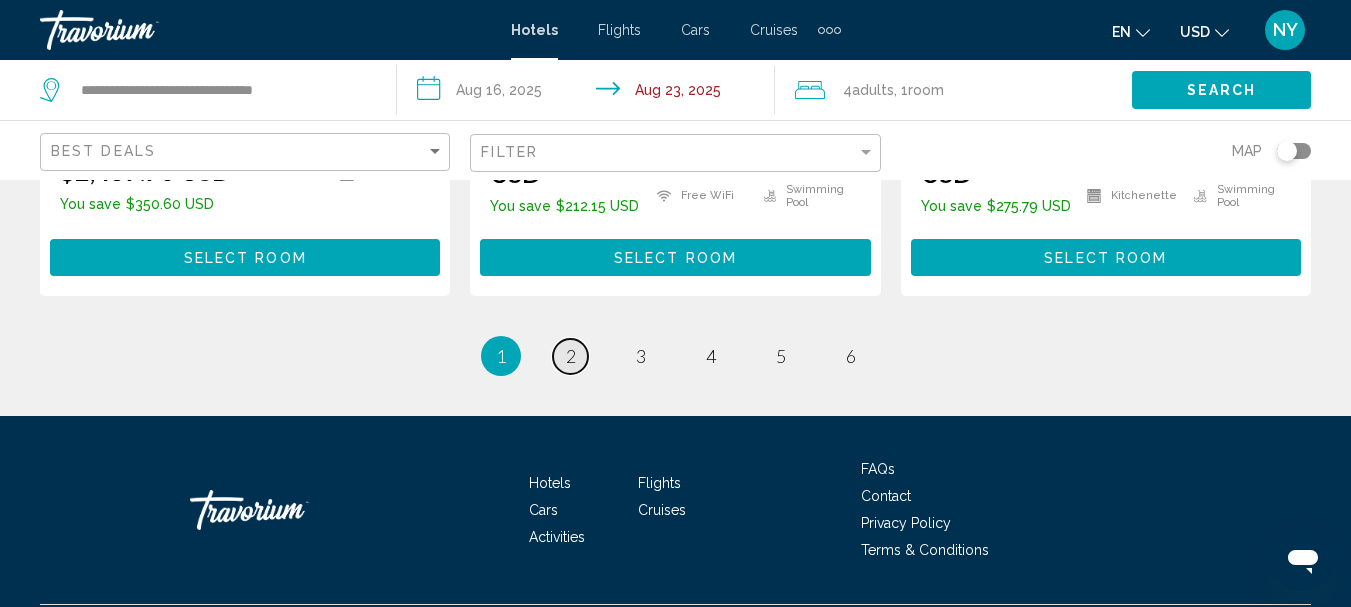 click on "page  2" at bounding box center (570, 356) 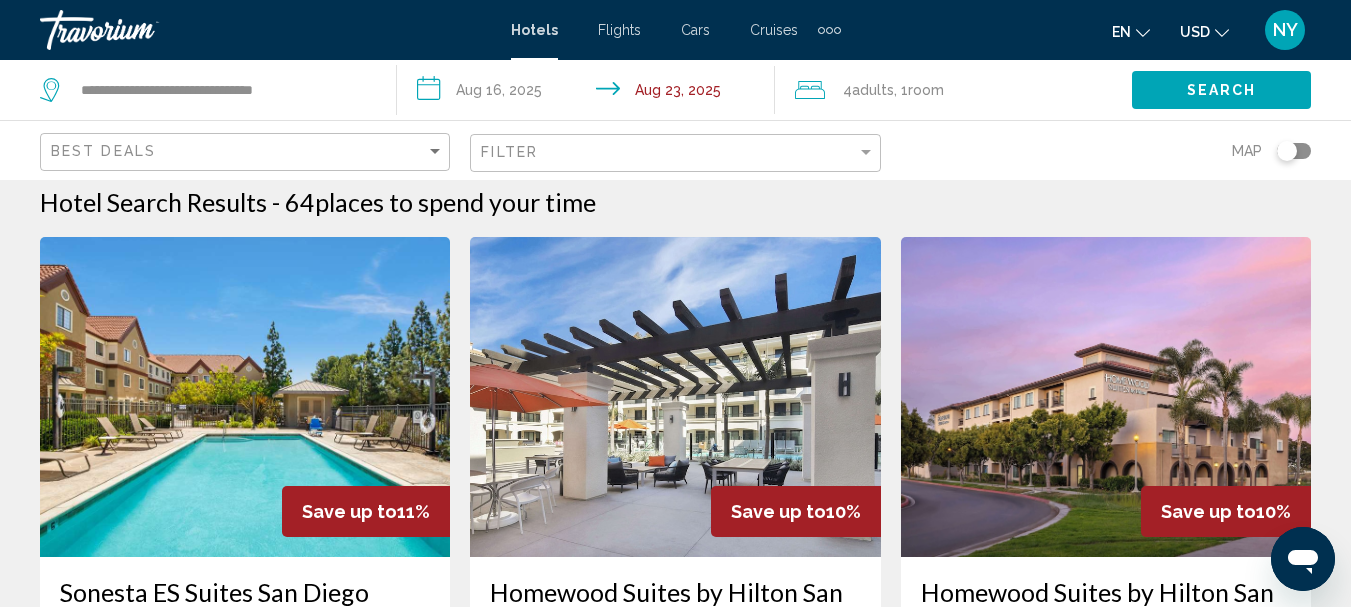 scroll, scrollTop: 0, scrollLeft: 0, axis: both 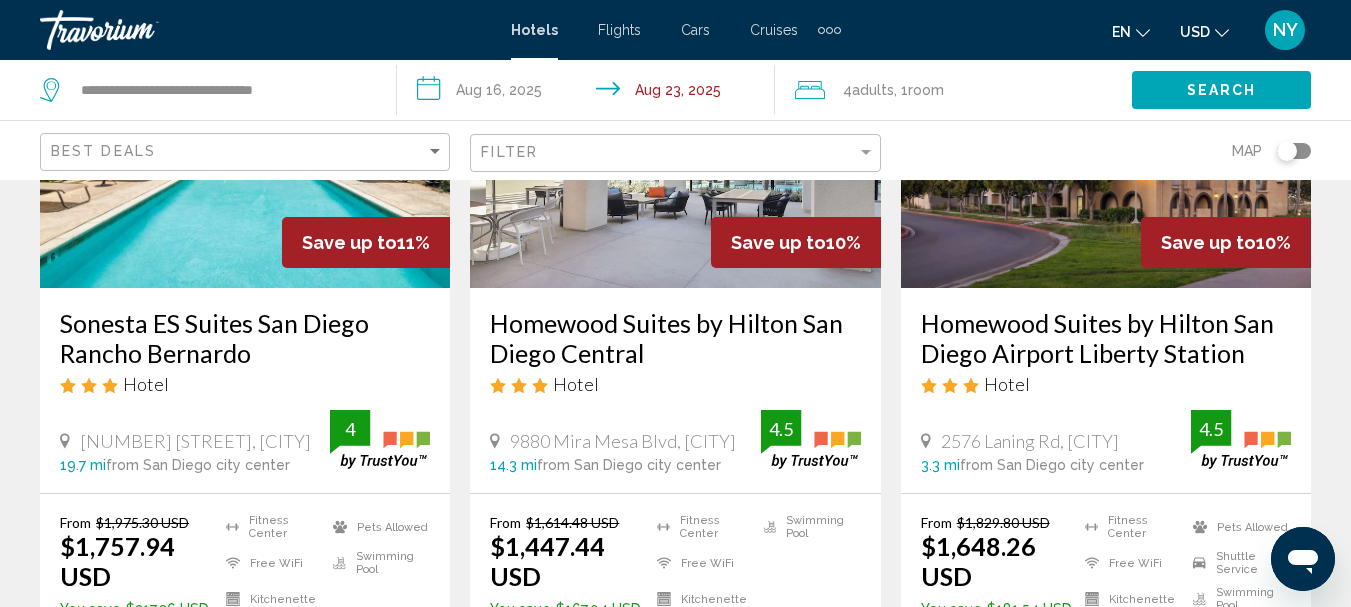 click on "Homewood Suites by Hilton San Diego Airport Liberty Station" at bounding box center [1106, 338] 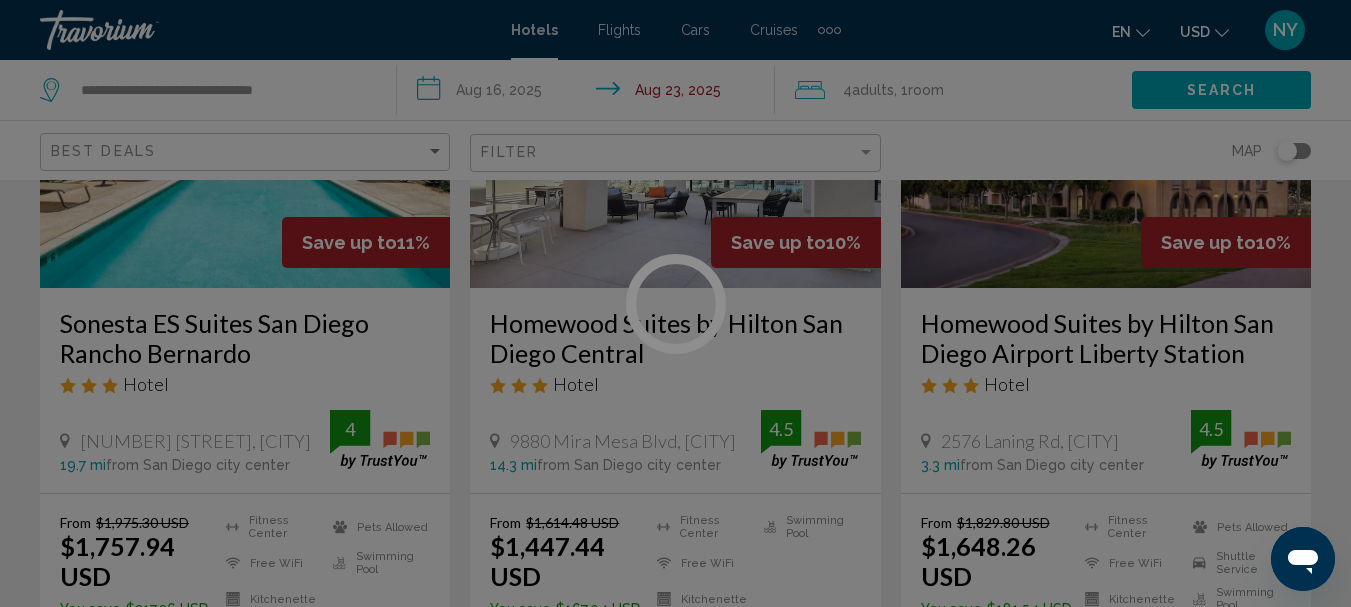 scroll, scrollTop: 232, scrollLeft: 0, axis: vertical 